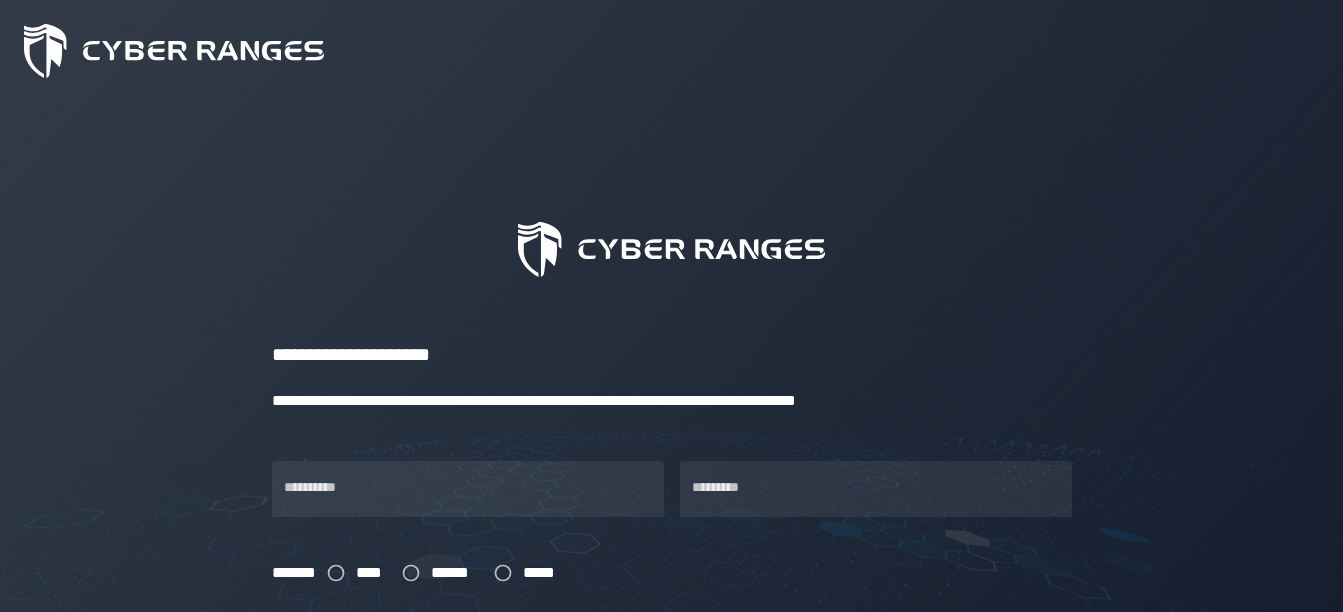 scroll, scrollTop: 267, scrollLeft: 0, axis: vertical 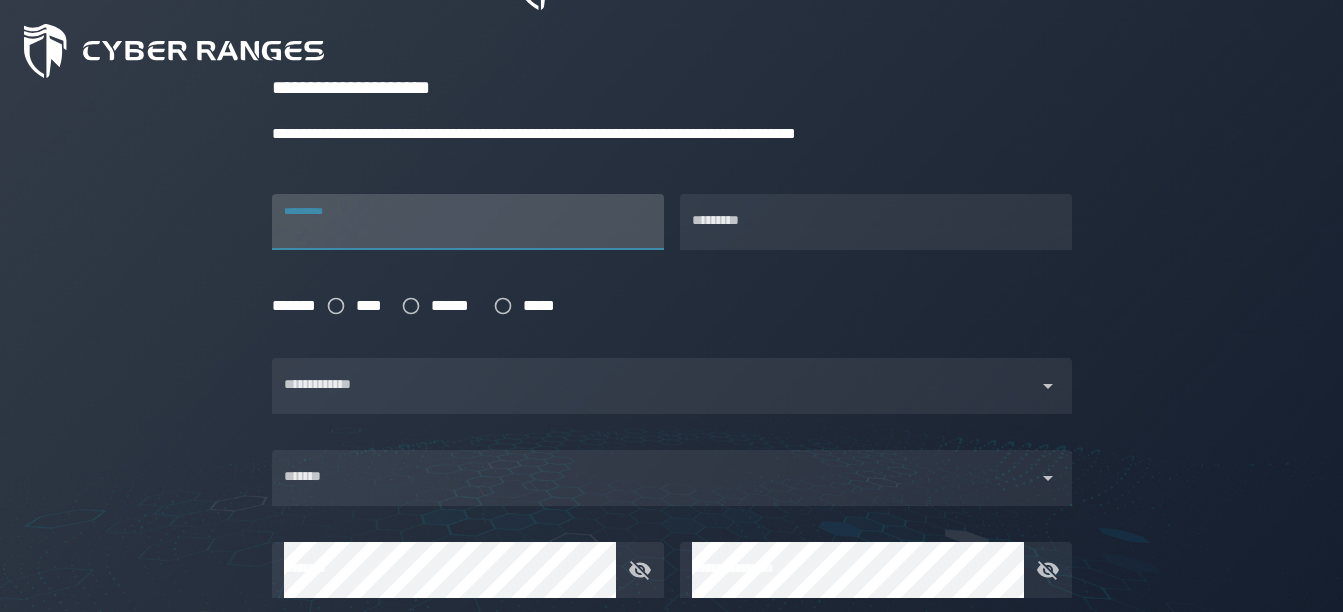 click on "**********" at bounding box center (468, 222) 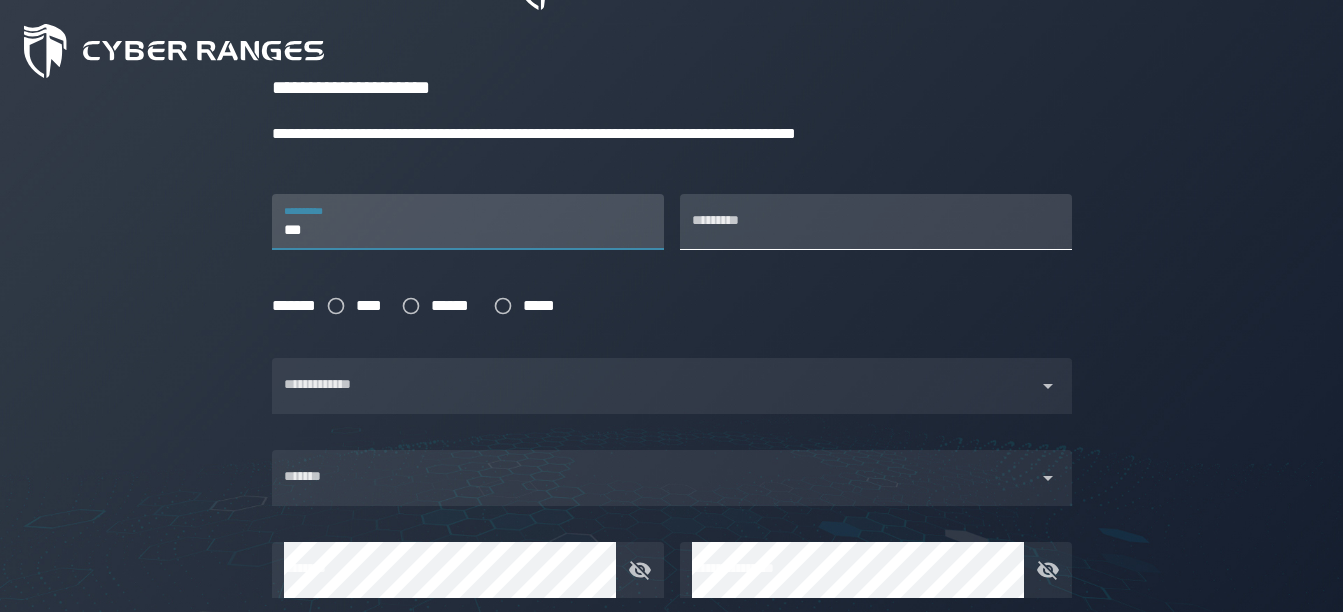 type on "***" 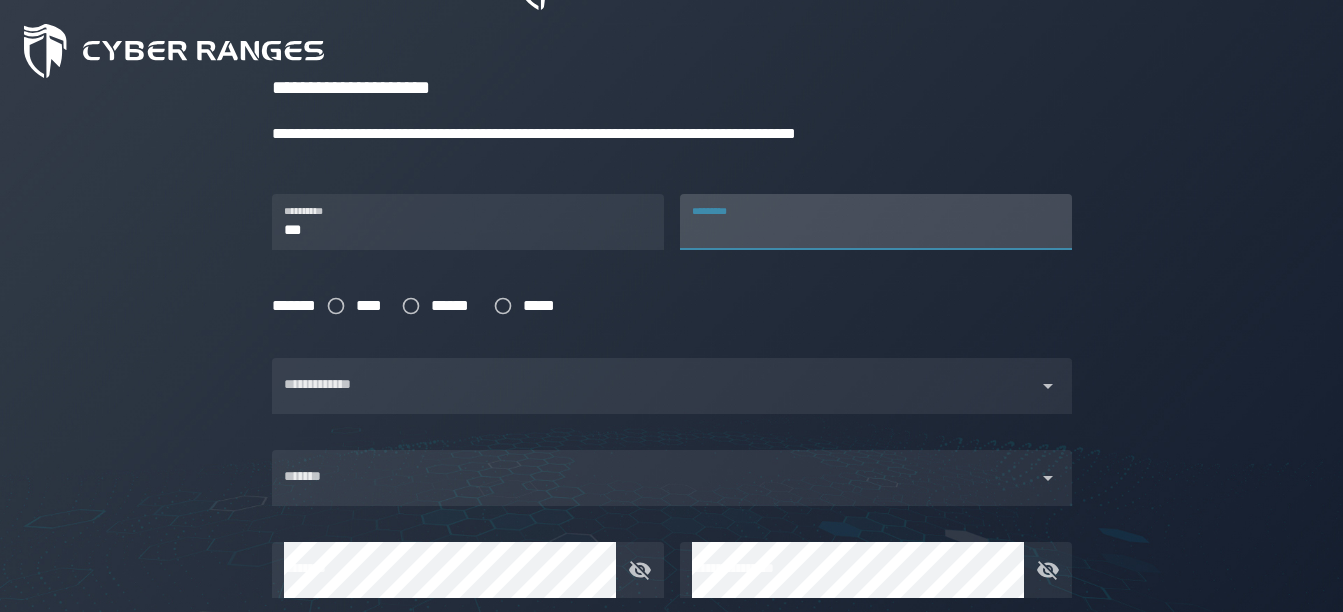 click on "*********" at bounding box center [876, 222] 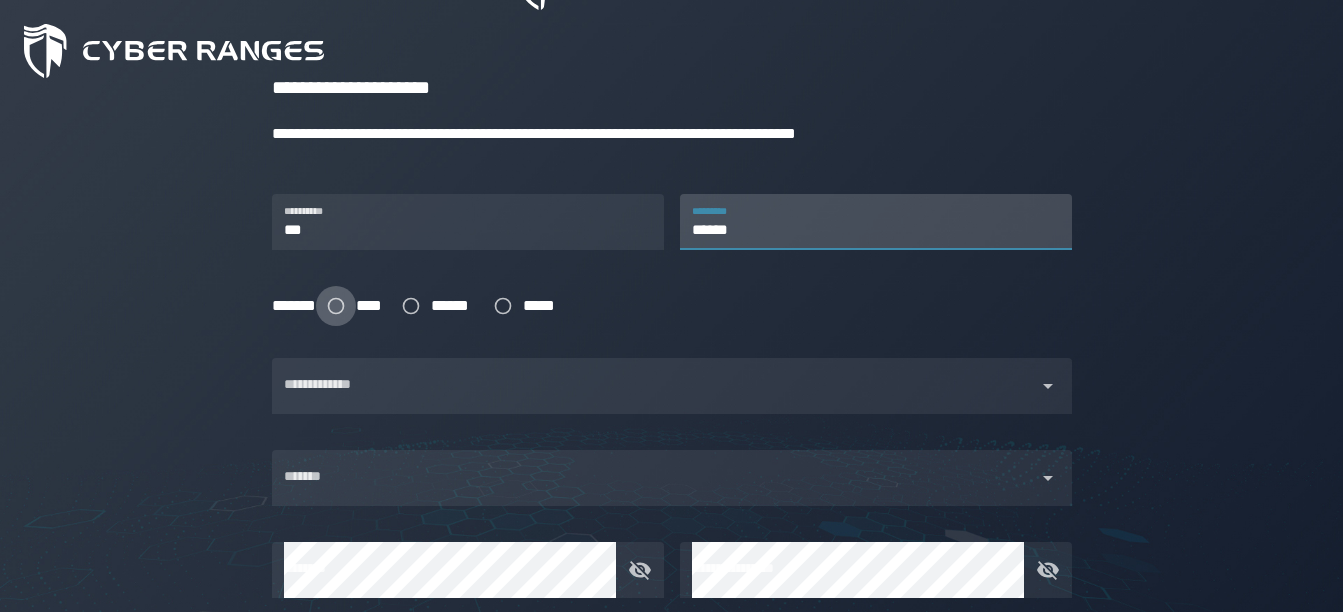 type on "******" 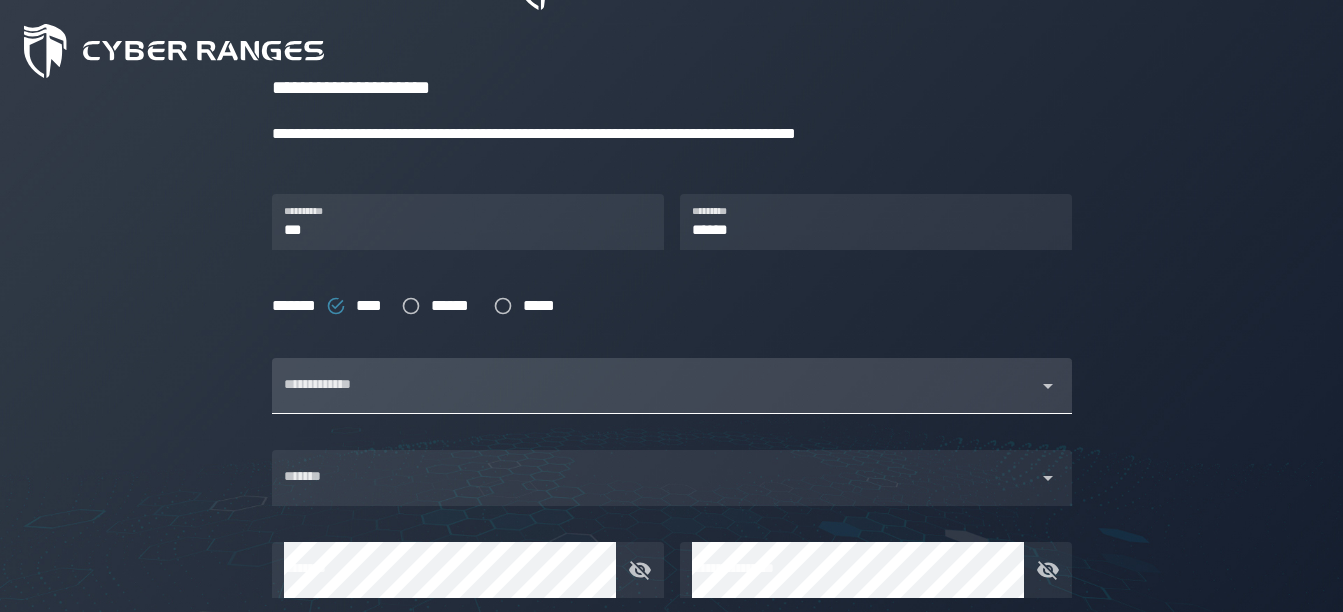 click at bounding box center [654, 398] 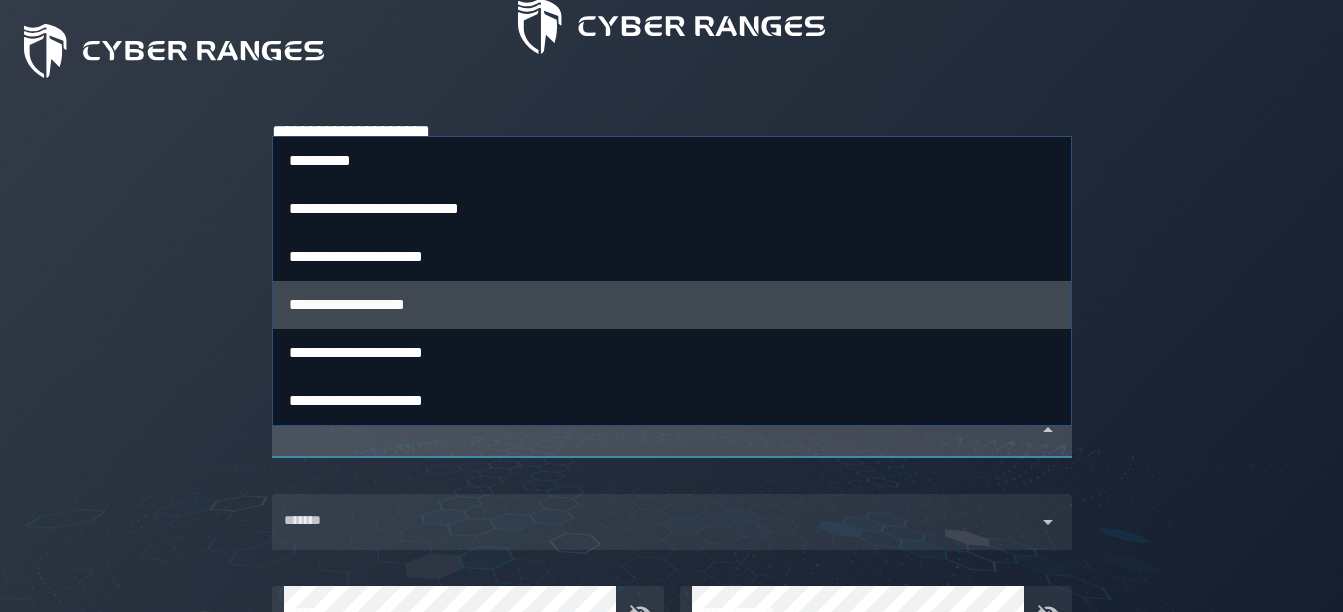 scroll, scrollTop: 199, scrollLeft: 0, axis: vertical 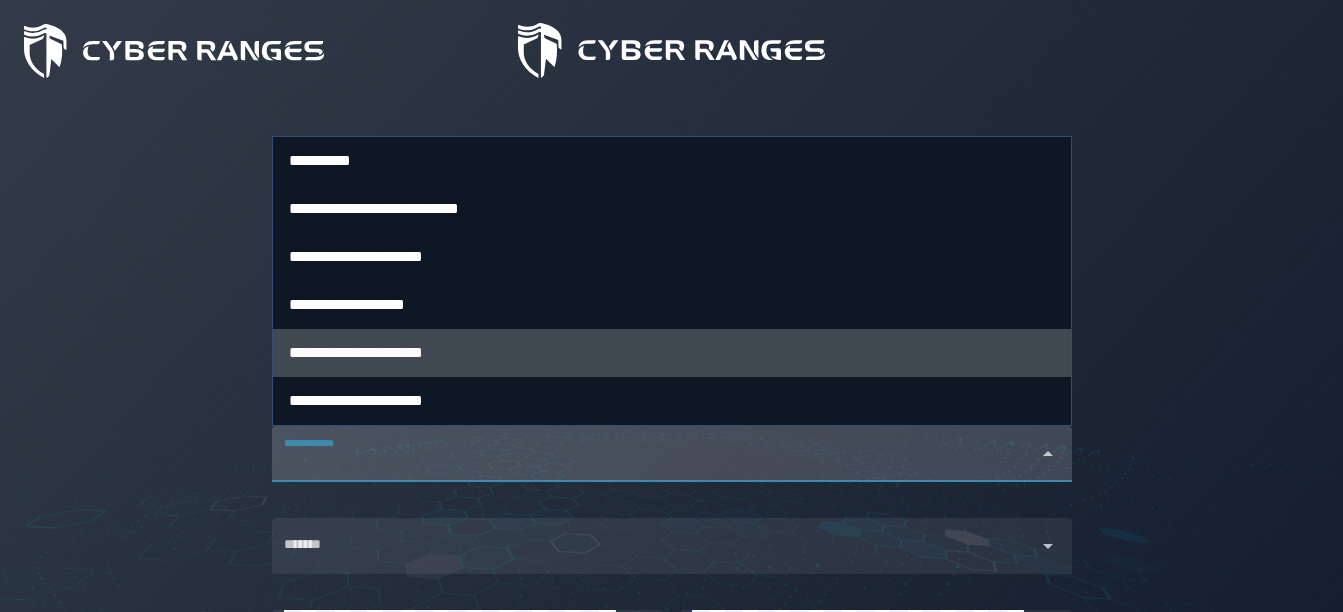 click on "**********" at bounding box center [672, 353] 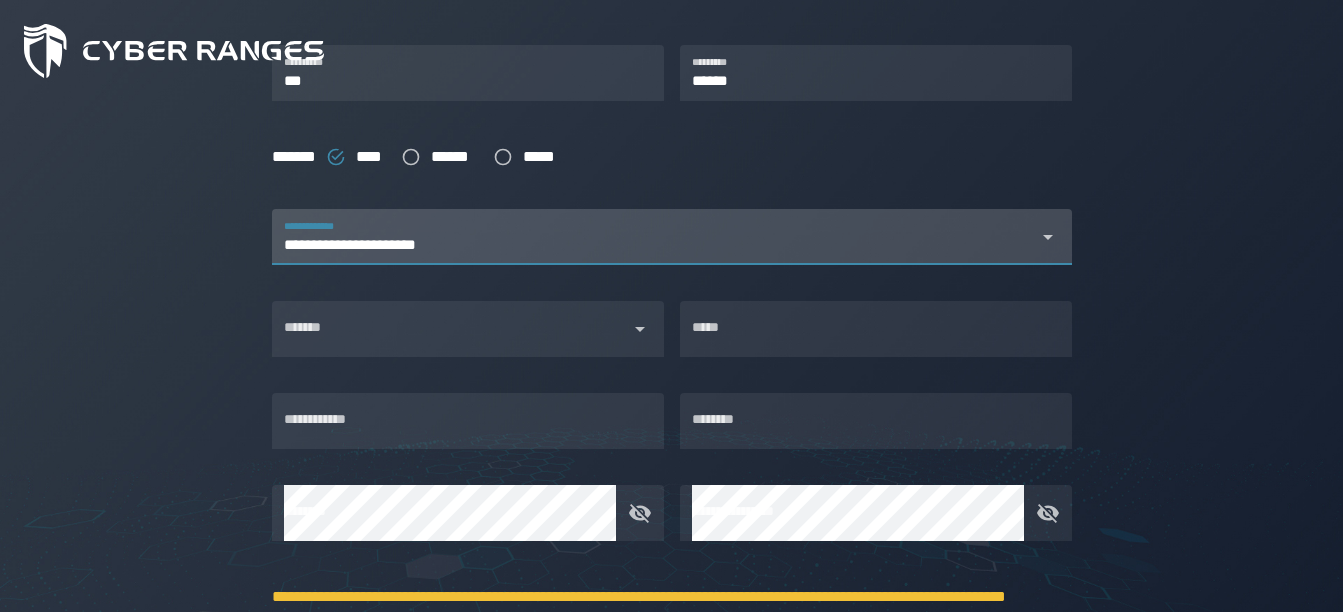 scroll, scrollTop: 414, scrollLeft: 0, axis: vertical 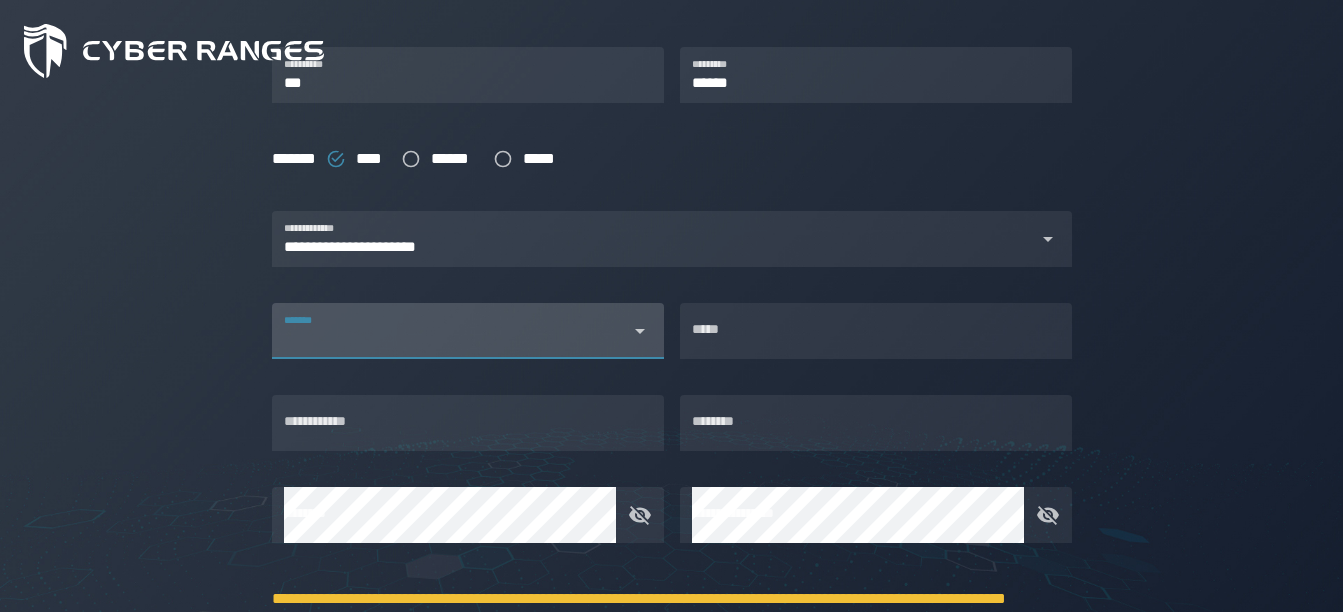click on "*******" at bounding box center (450, 339) 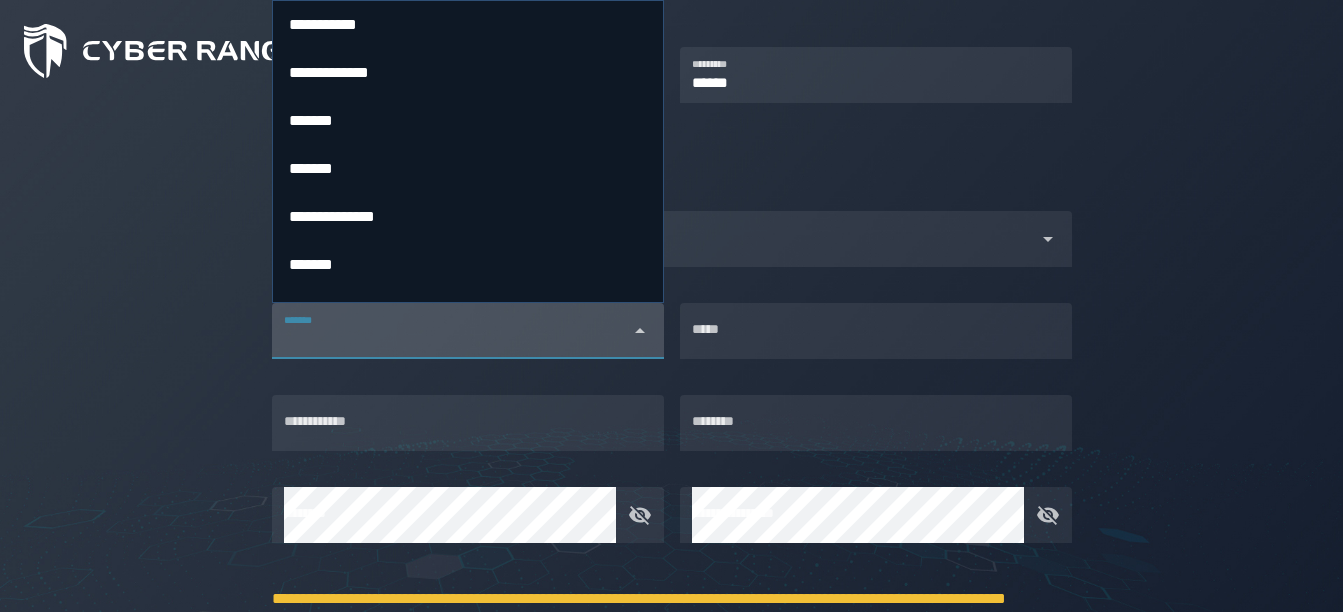 type on "*" 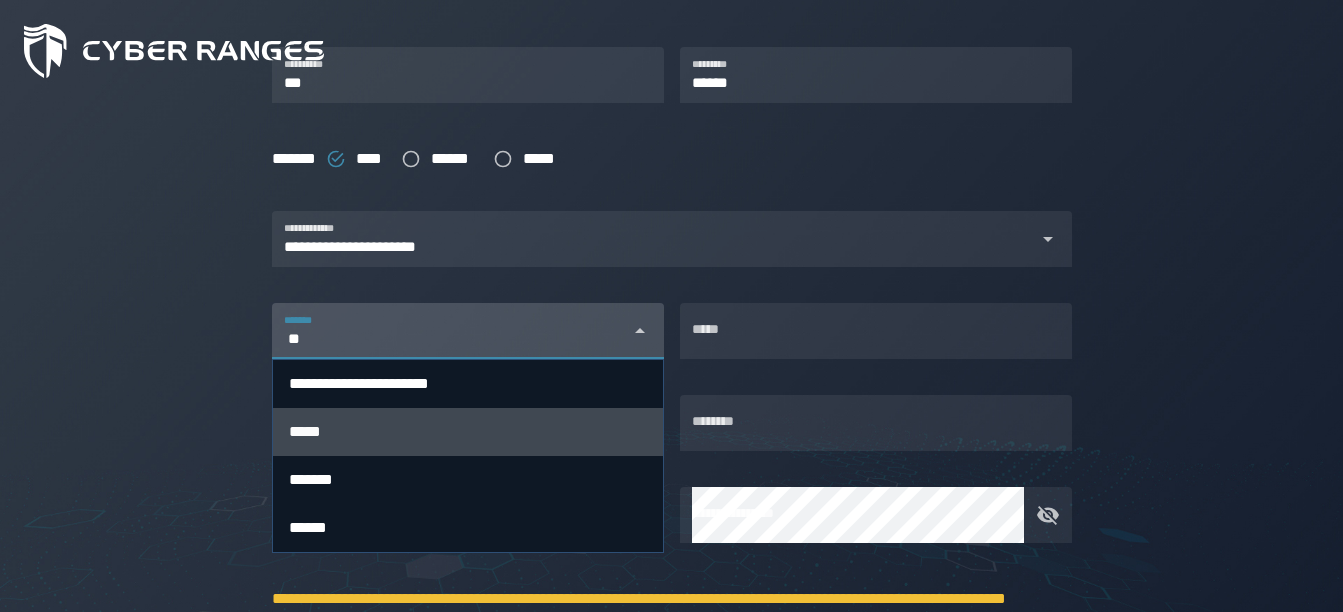 type on "**" 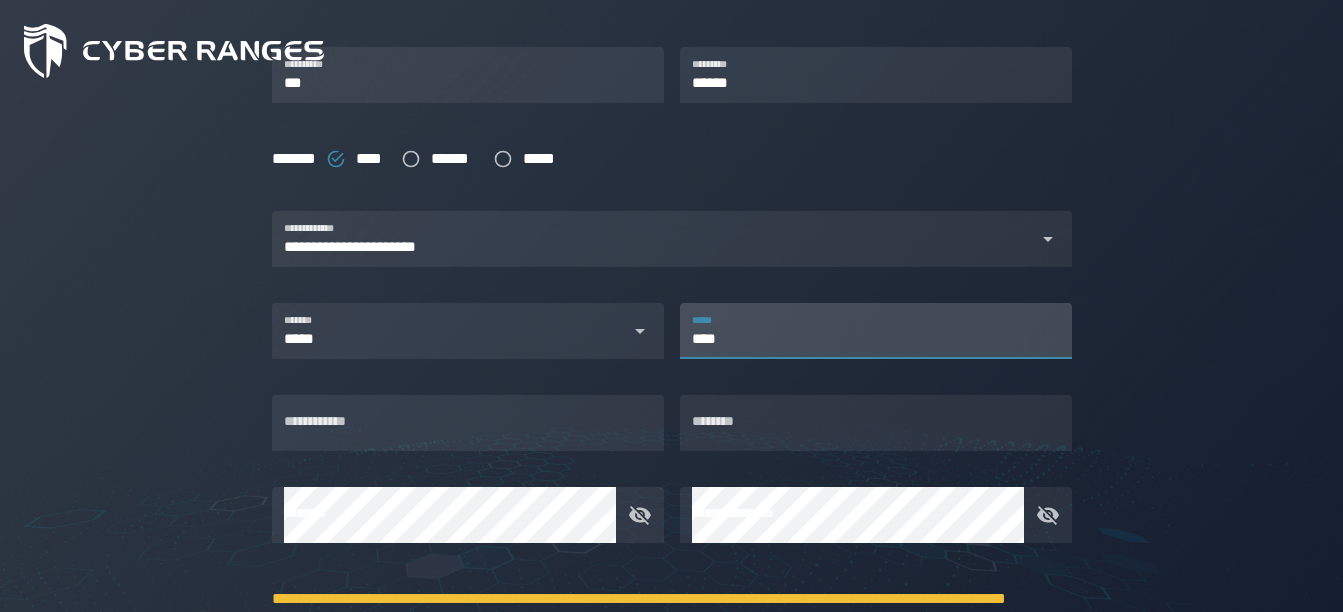 click on "****" at bounding box center (876, 331) 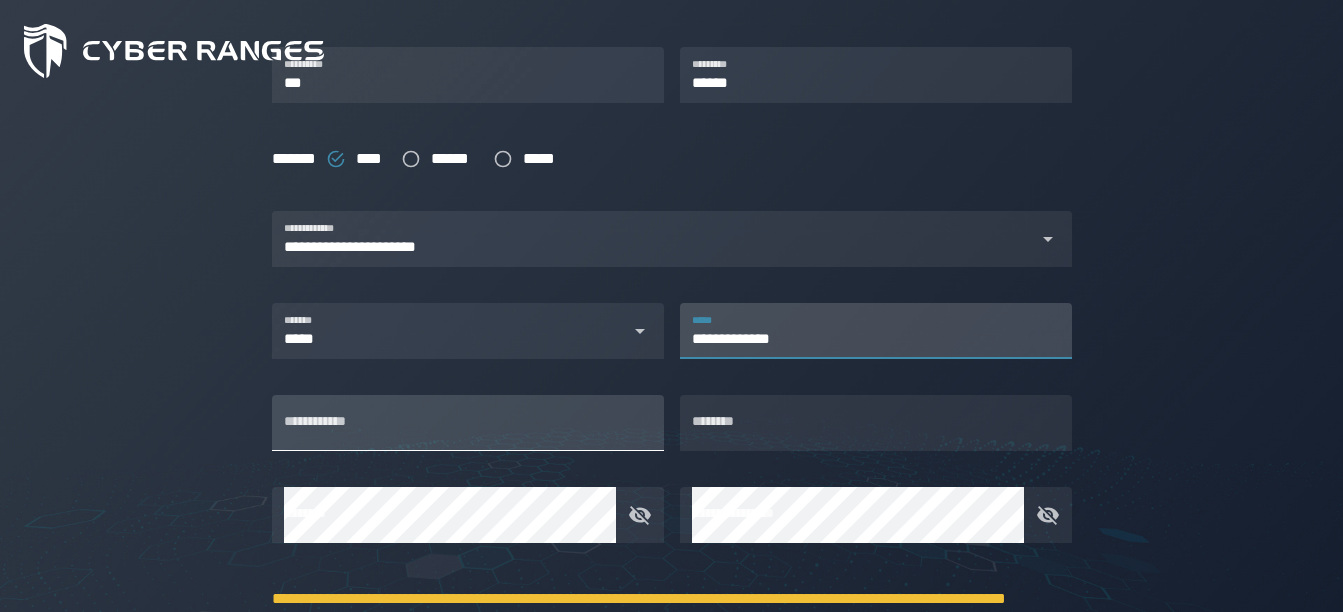type on "**********" 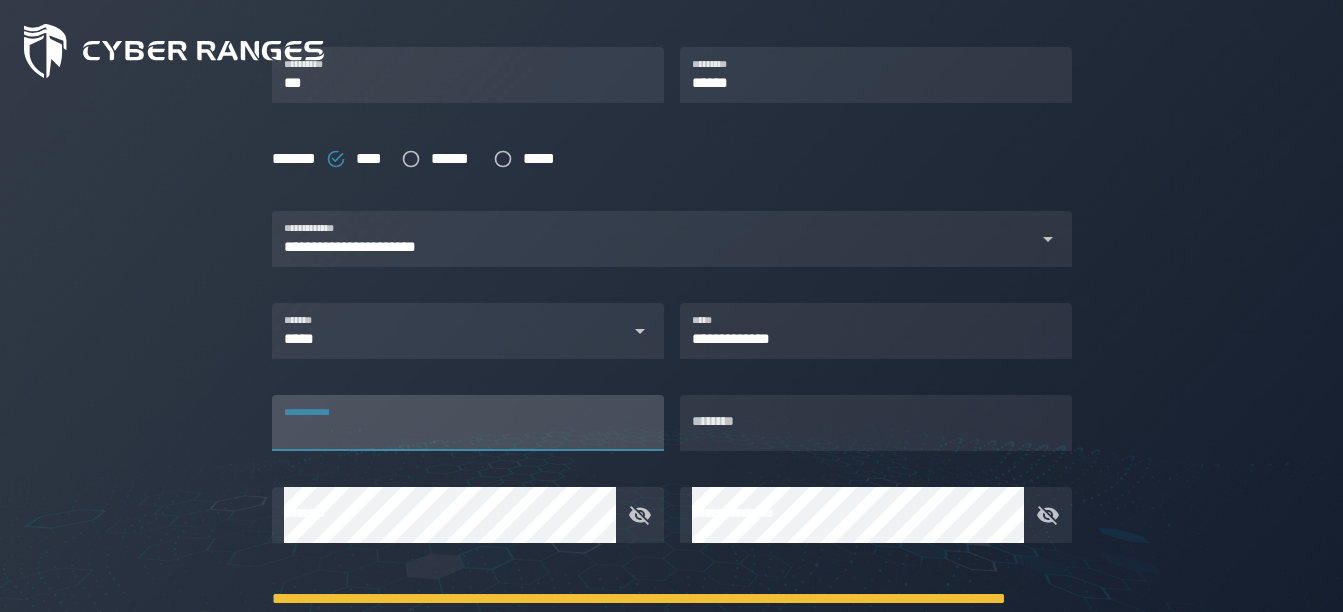 click on "**********" at bounding box center [468, 423] 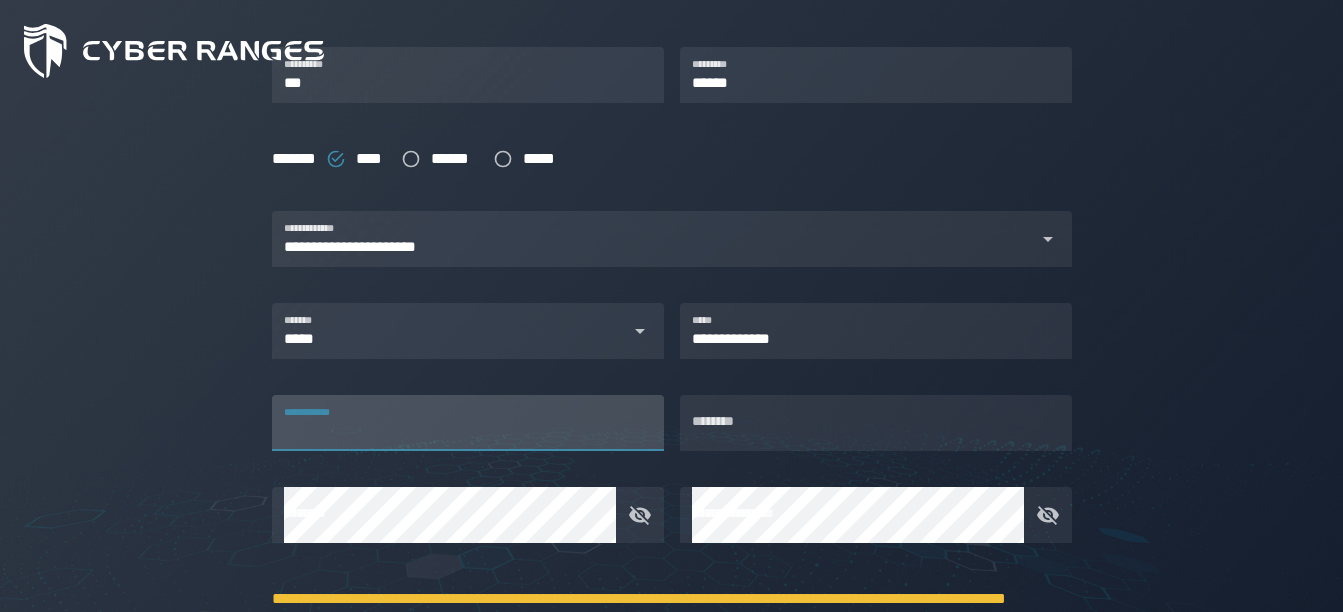 click at bounding box center [468, 369] 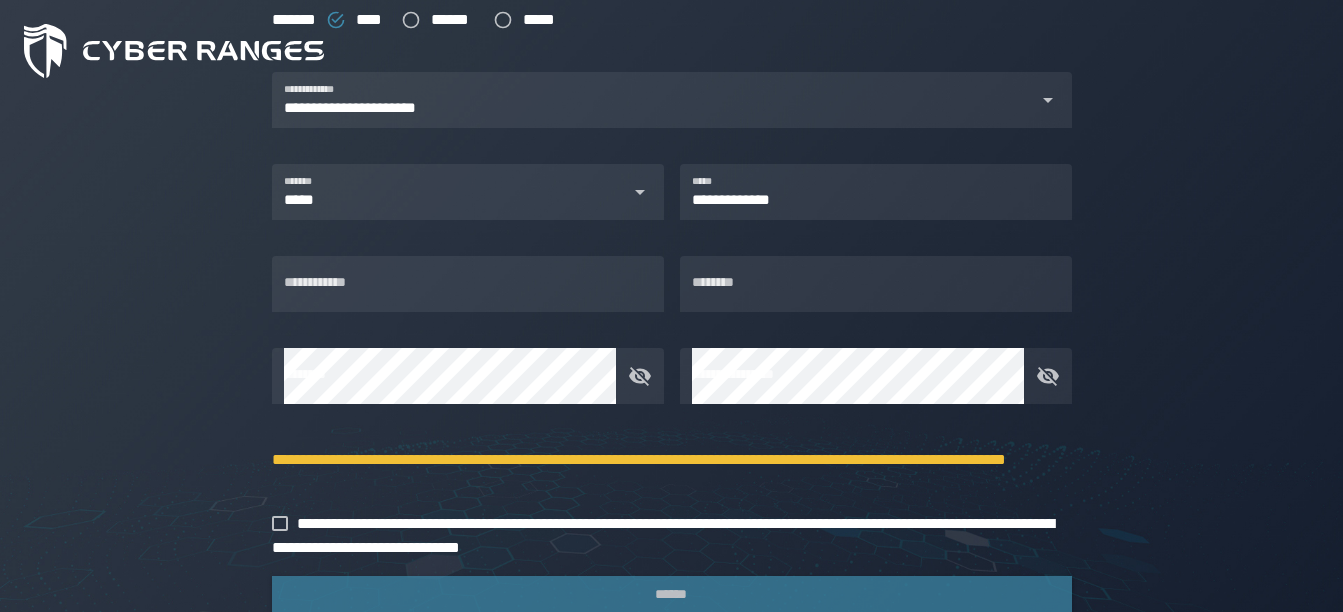 scroll, scrollTop: 548, scrollLeft: 0, axis: vertical 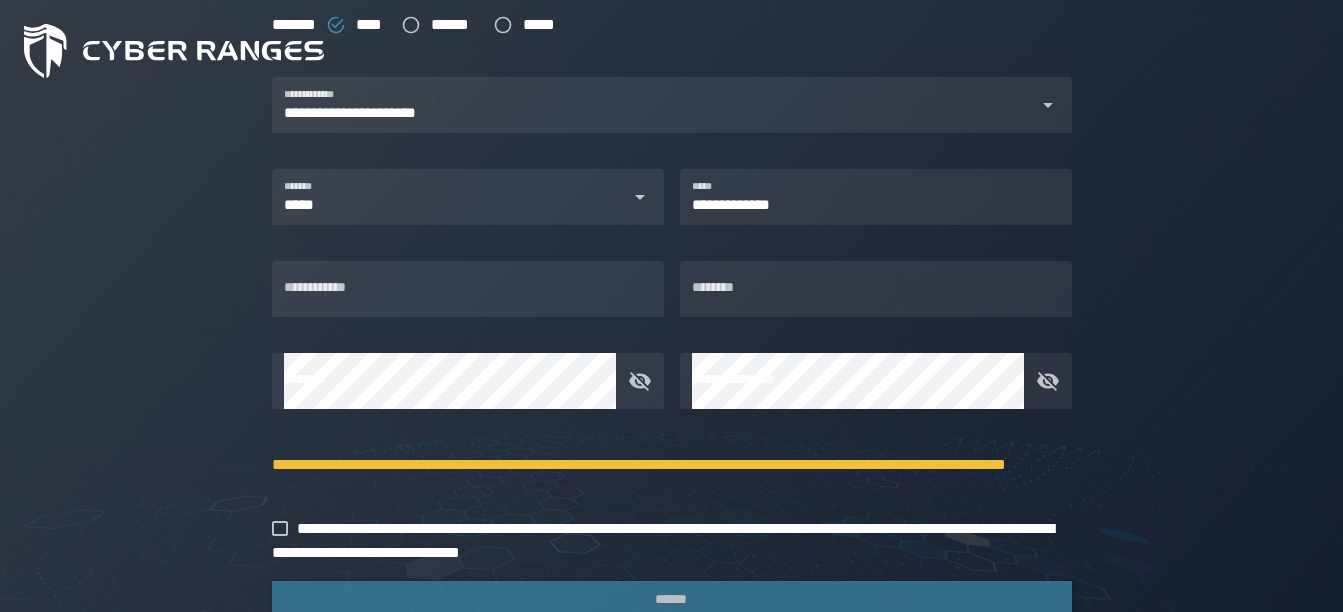 click at bounding box center [634, 381] 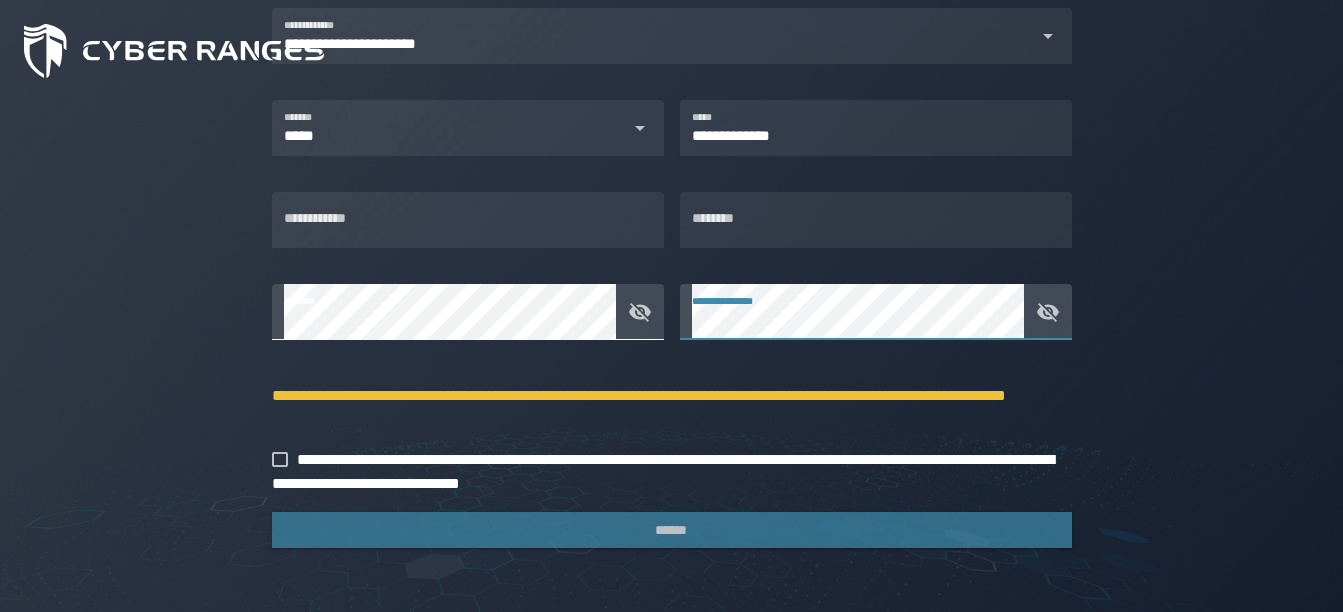 scroll, scrollTop: 614, scrollLeft: 0, axis: vertical 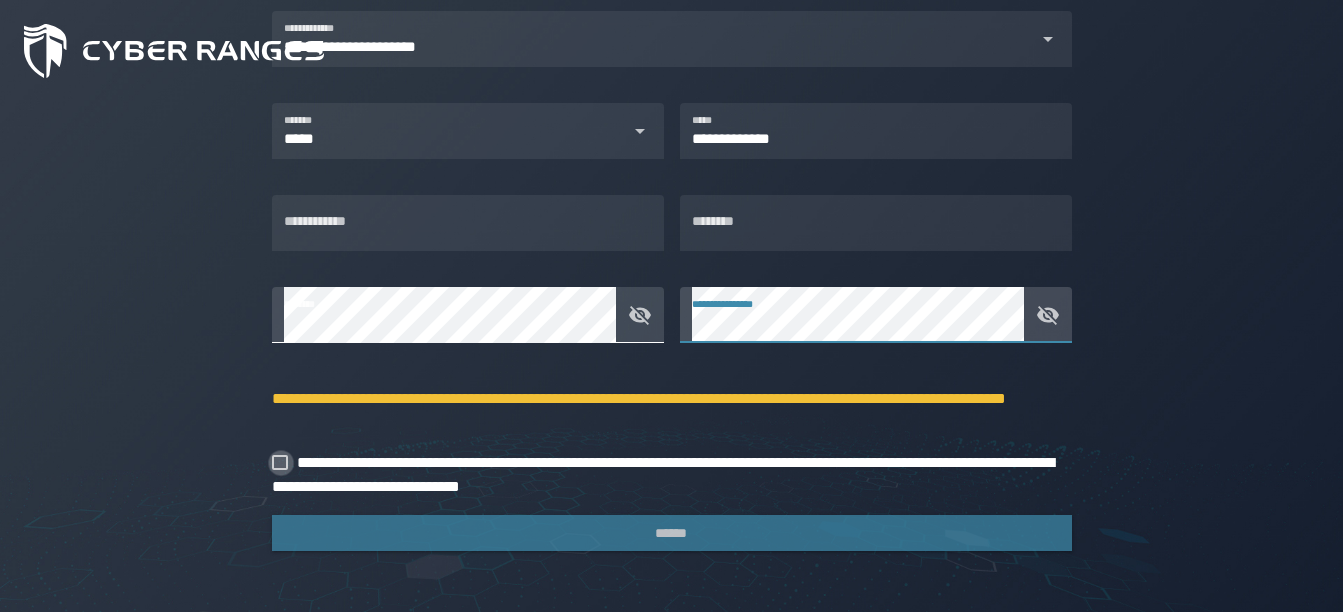 click 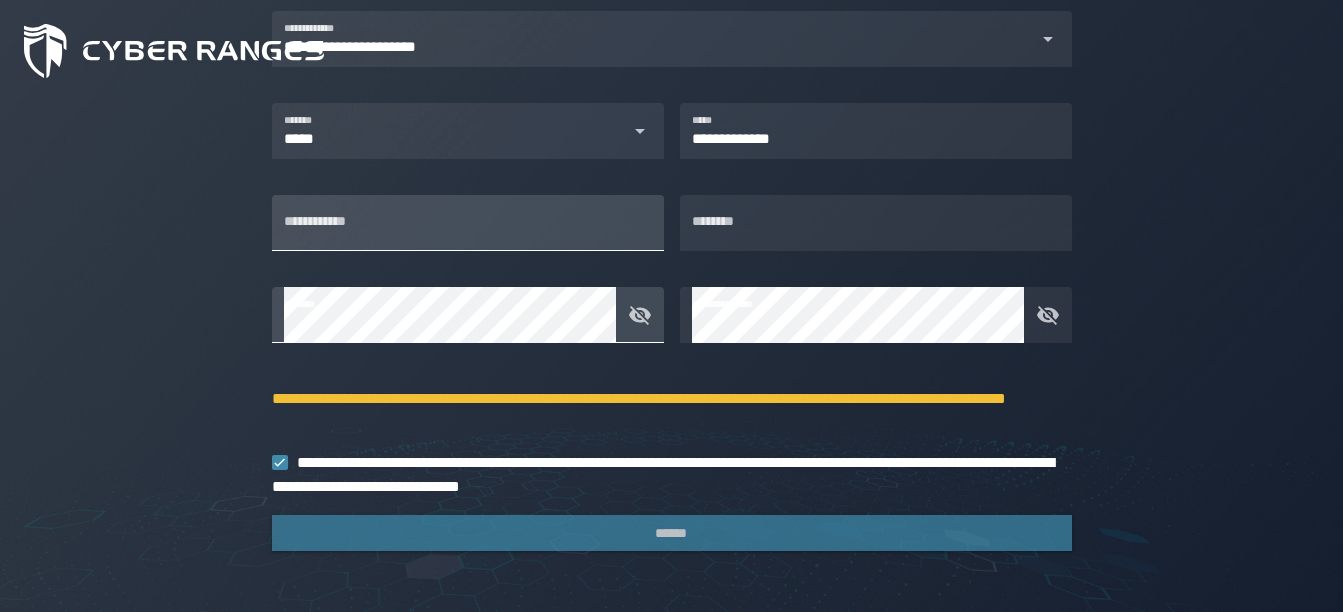 click on "**********" at bounding box center (468, 223) 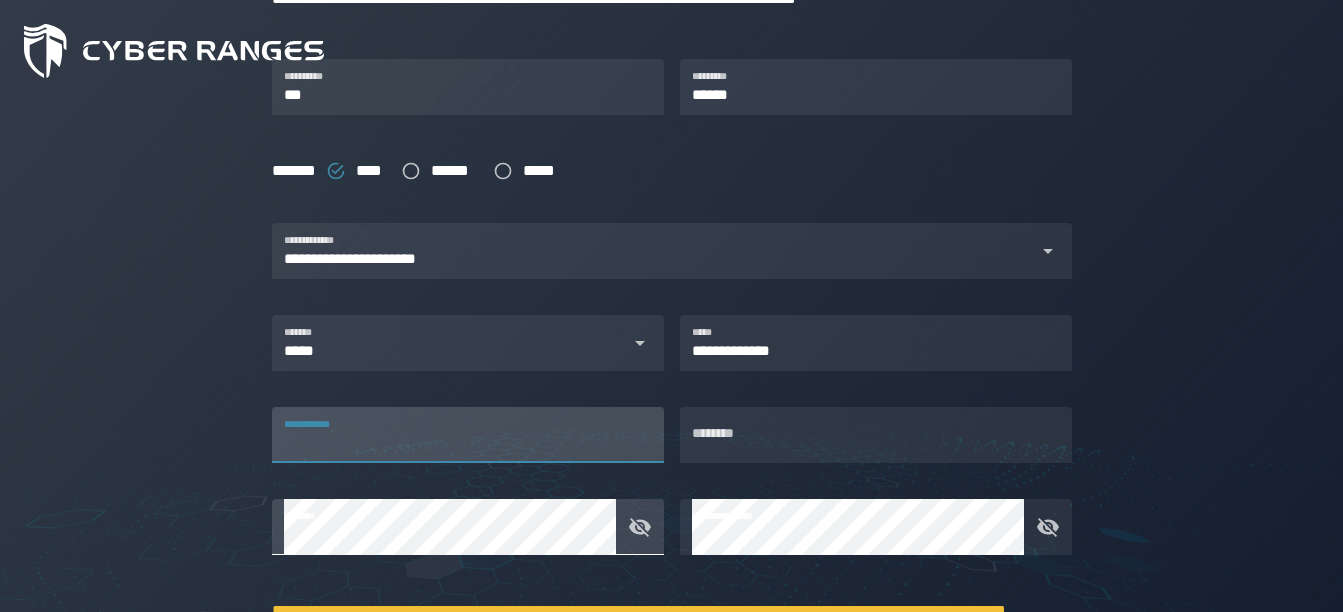 scroll, scrollTop: 617, scrollLeft: 0, axis: vertical 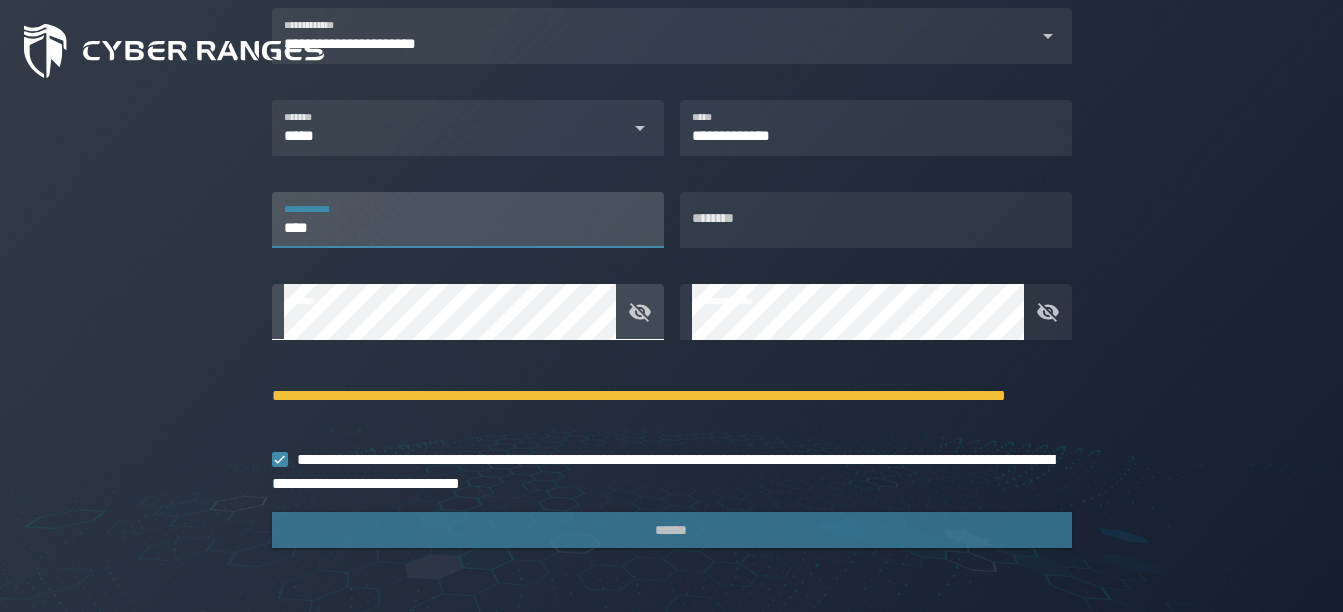 type on "****" 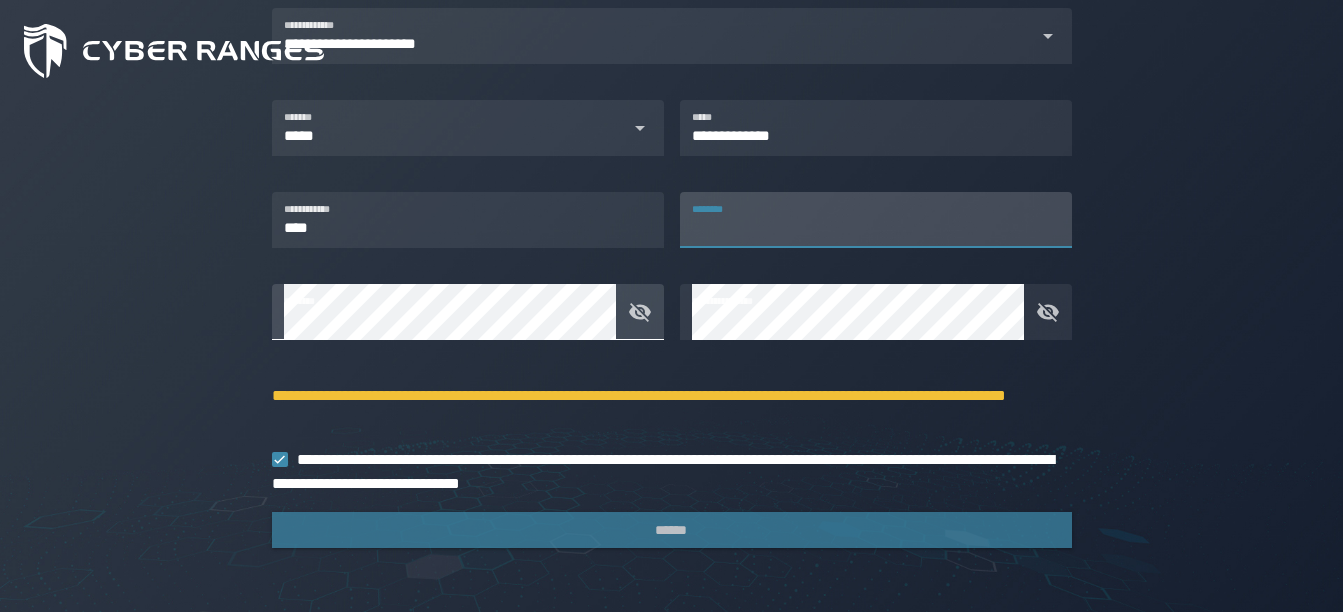 click on "********" at bounding box center (876, 220) 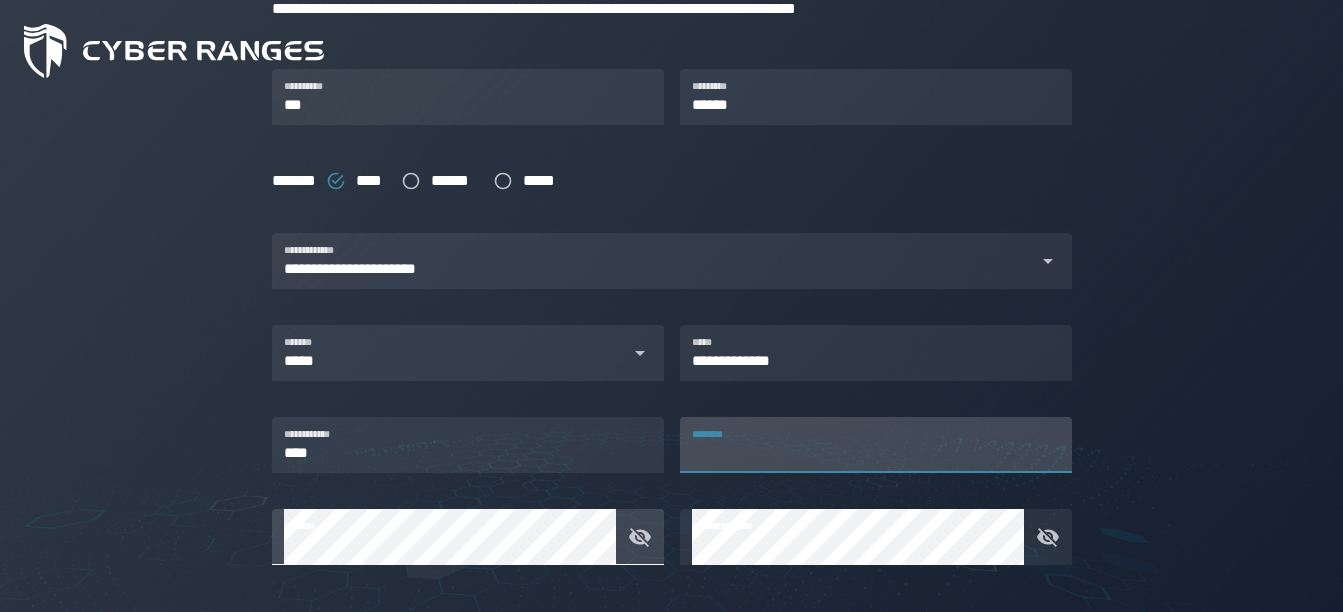 scroll, scrollTop: 393, scrollLeft: 0, axis: vertical 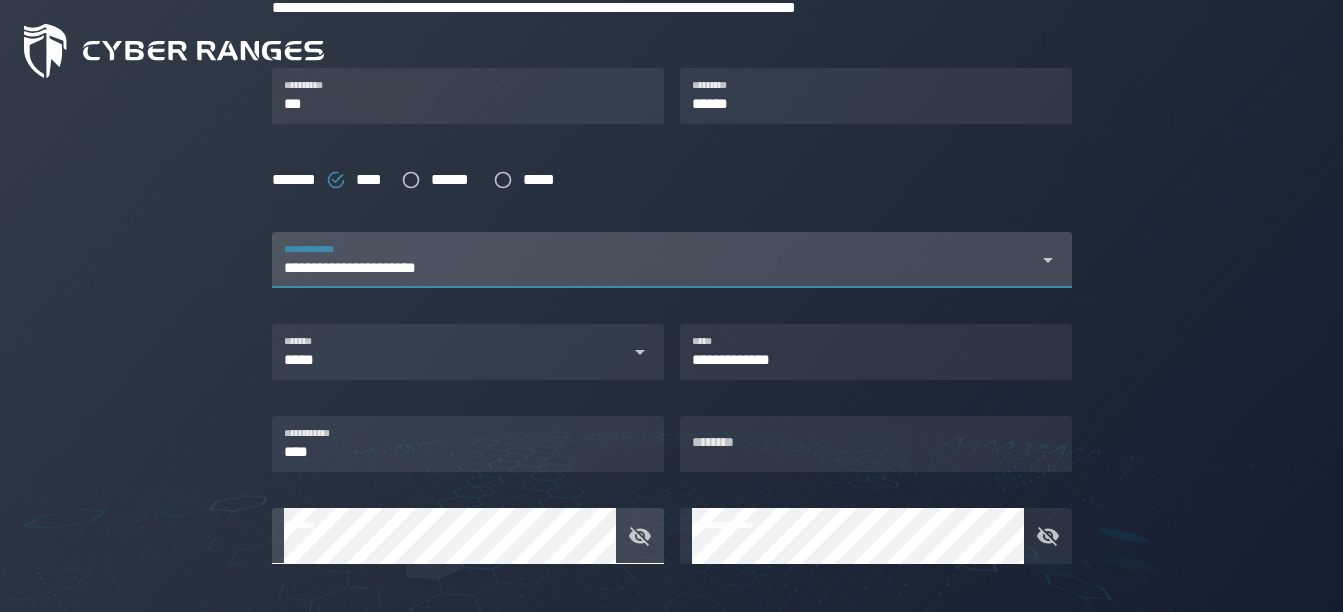 click on "**********" at bounding box center [654, 272] 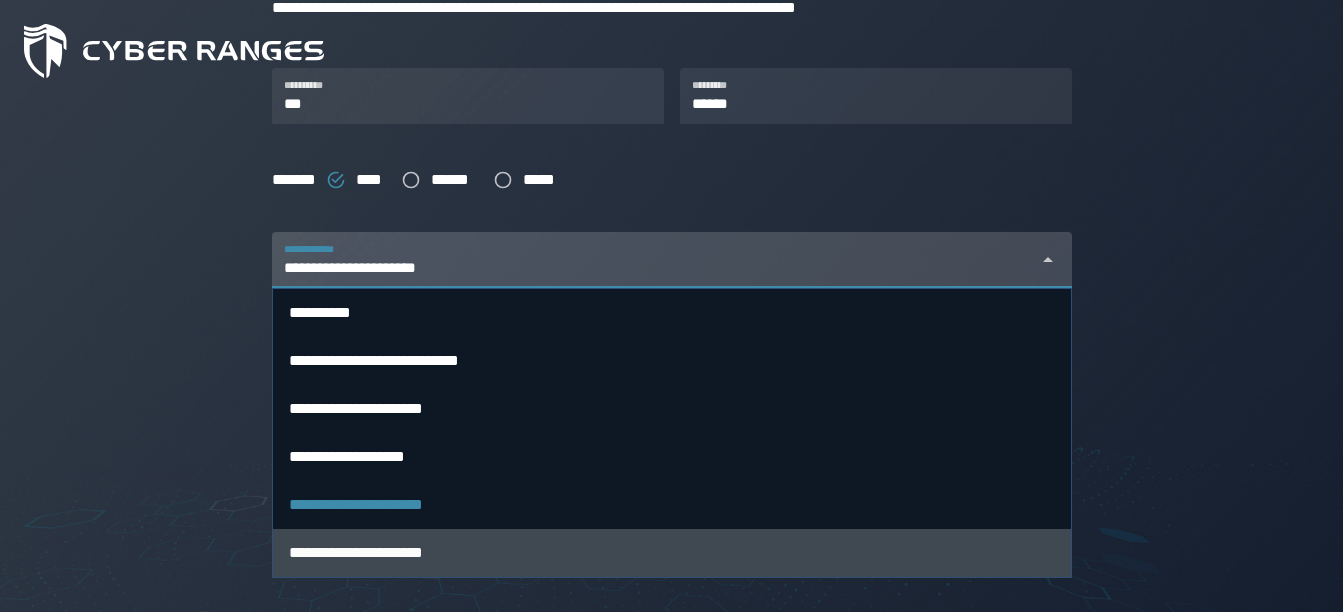click on "**********" at bounding box center [672, 552] 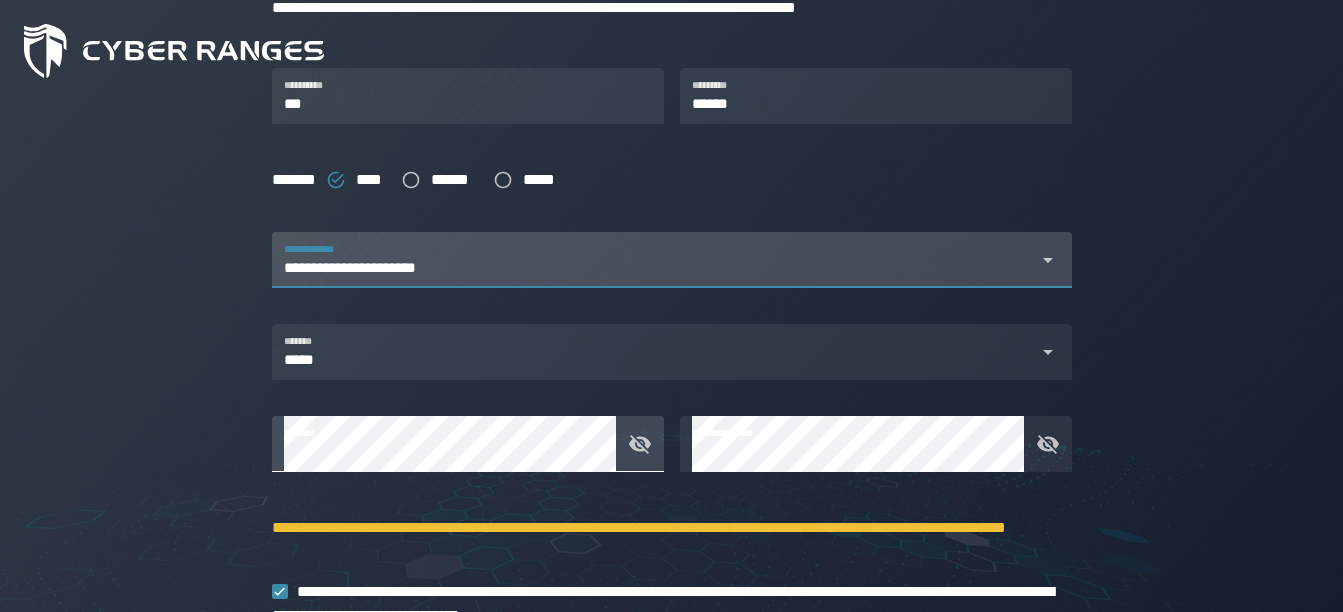 scroll, scrollTop: 0, scrollLeft: 147, axis: horizontal 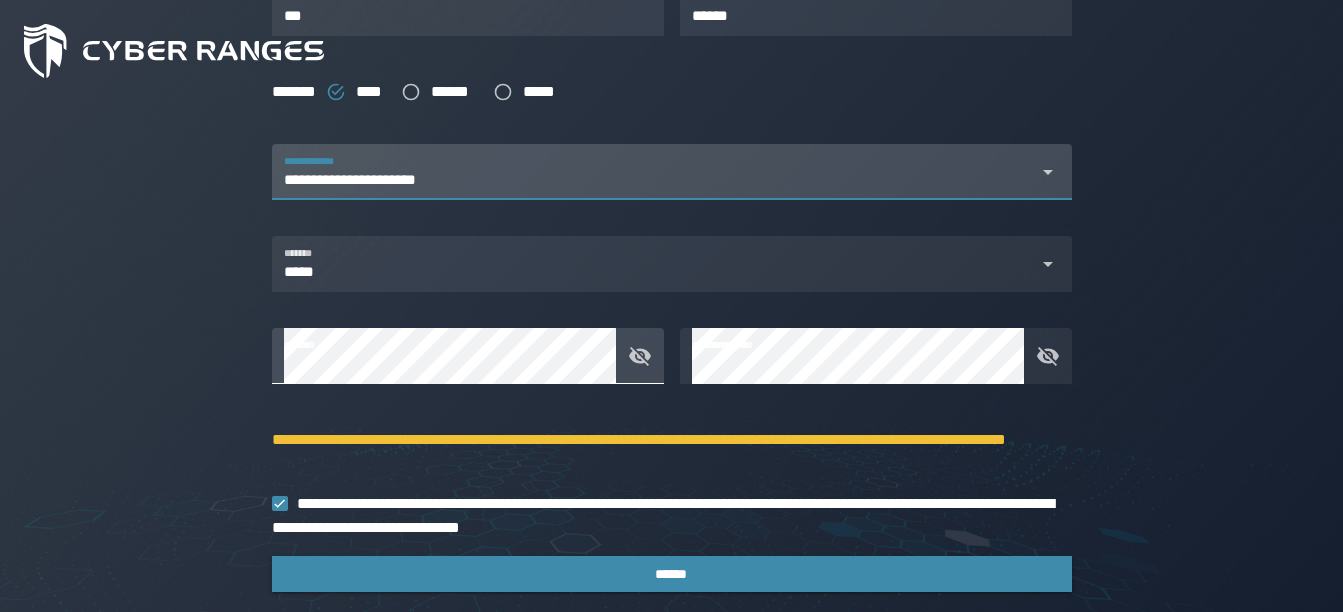 click on "**********" at bounding box center [654, 172] 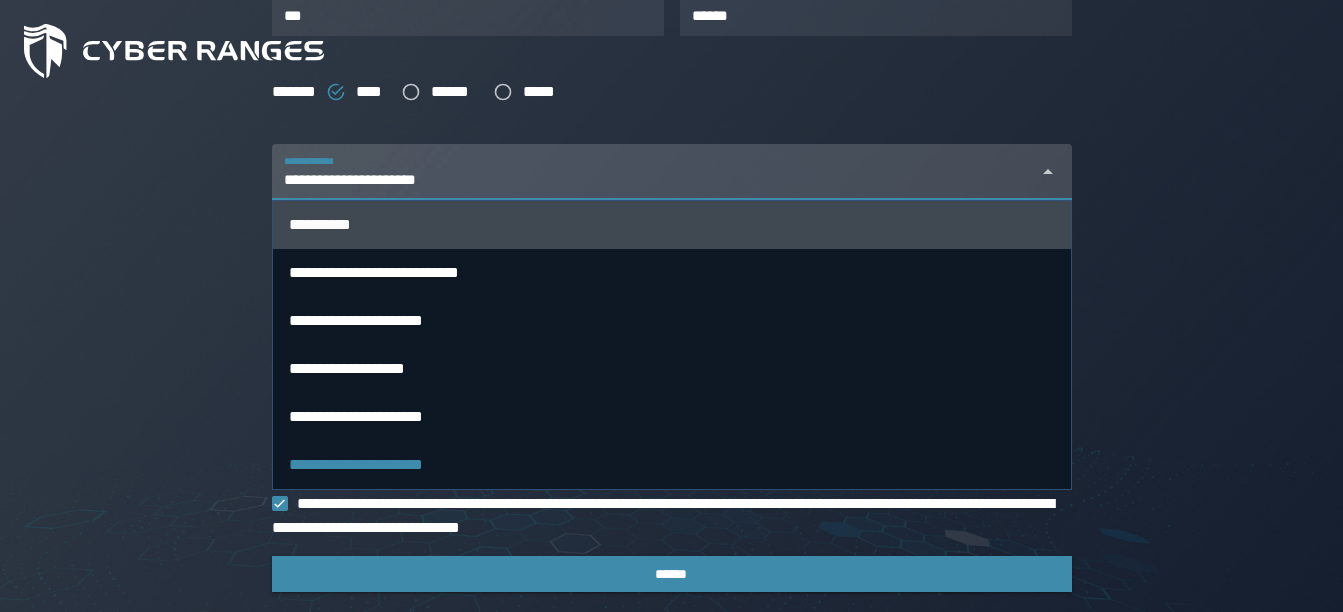 click on "**********" at bounding box center [672, 224] 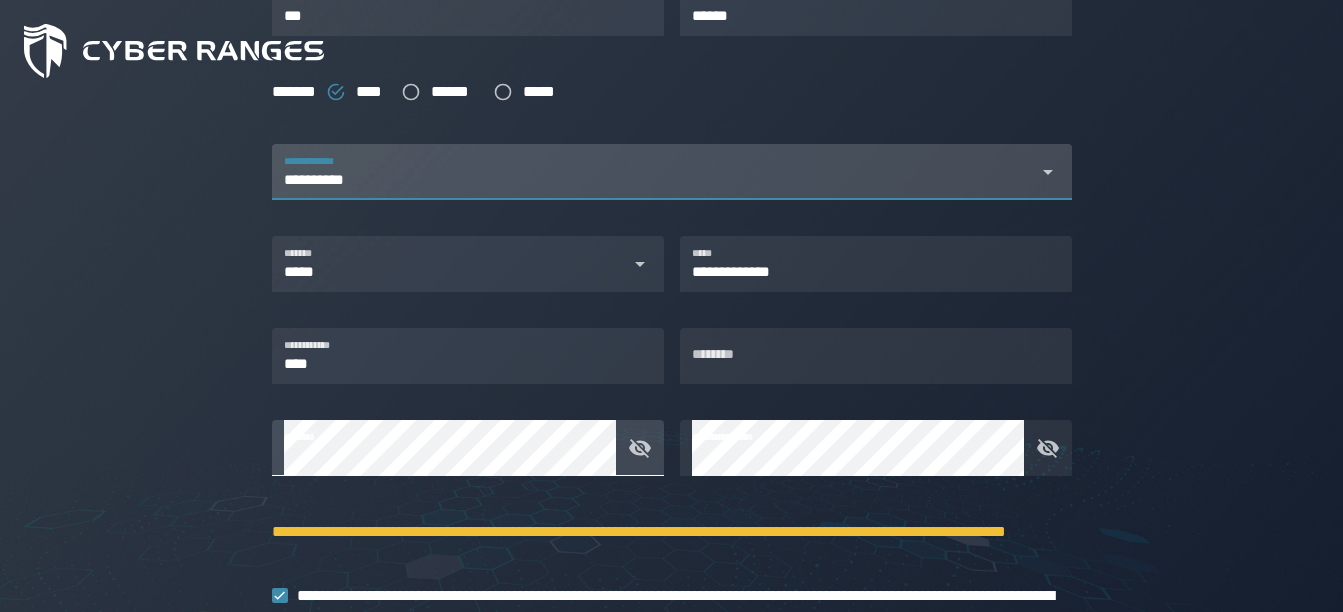 scroll, scrollTop: 0, scrollLeft: 80, axis: horizontal 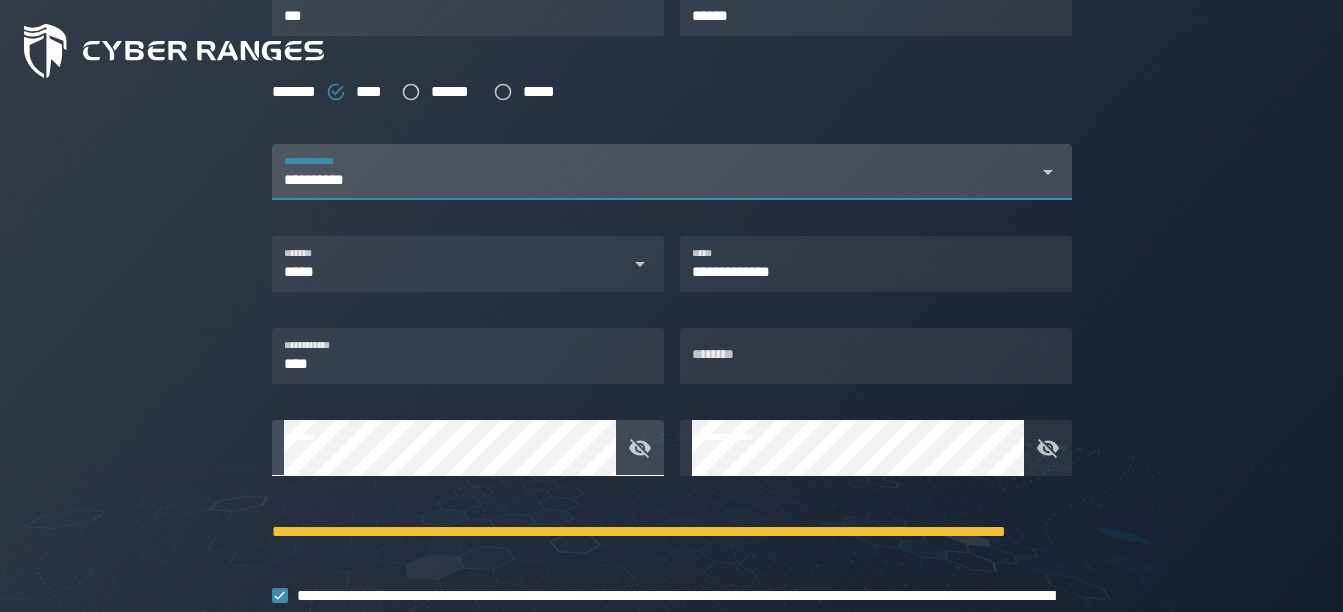 click on "**********" at bounding box center [654, 184] 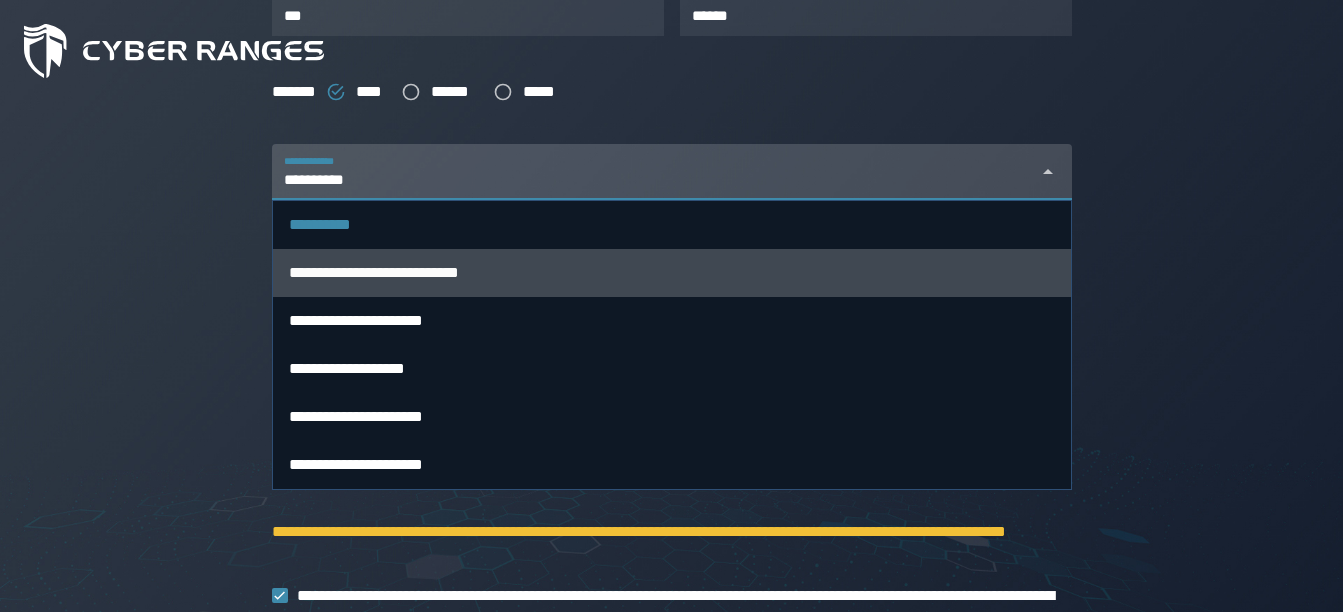 click on "**********" at bounding box center [672, 273] 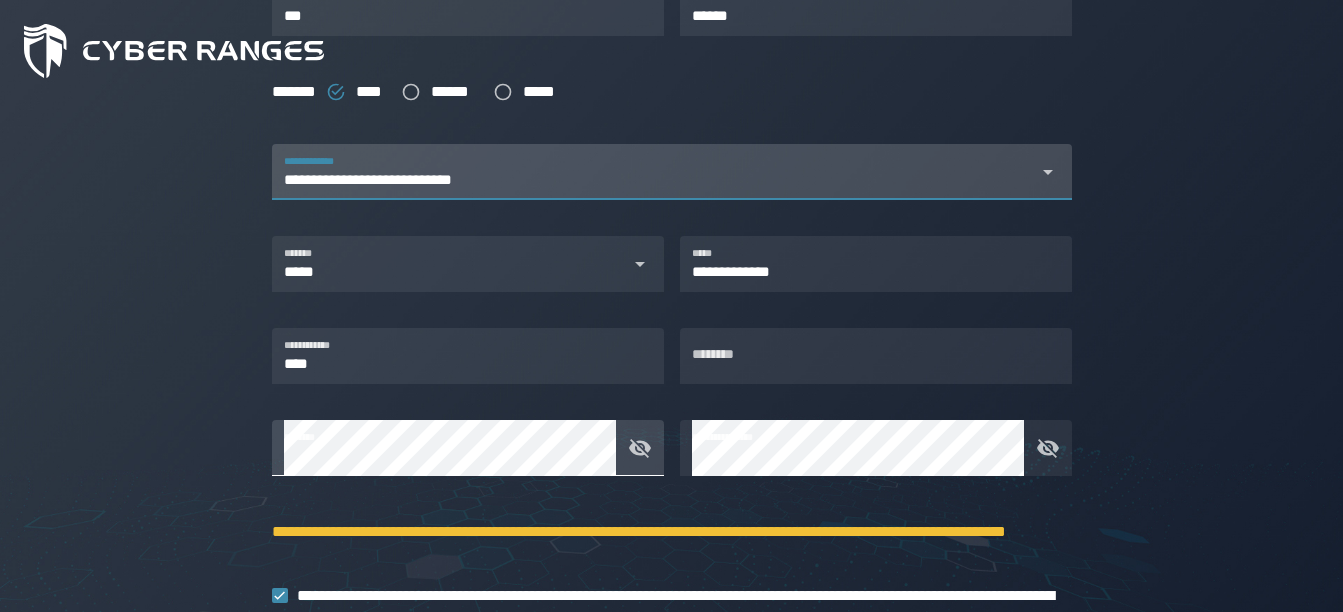 scroll, scrollTop: 0, scrollLeft: 80, axis: horizontal 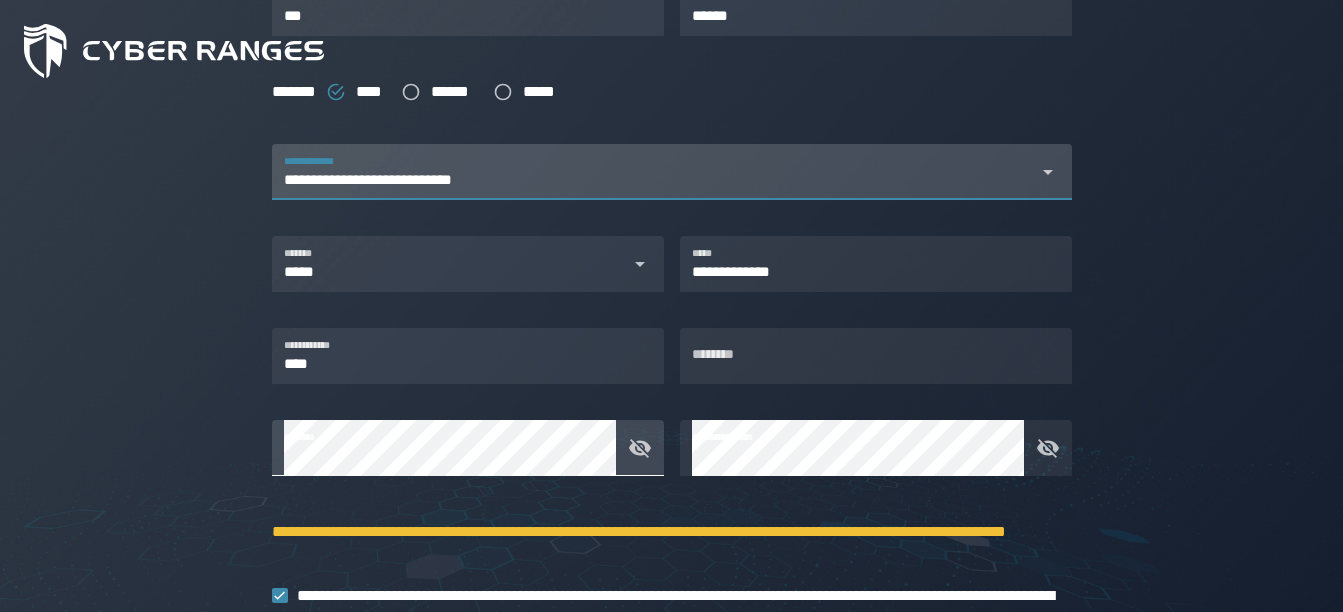 click on "**********" at bounding box center [654, 172] 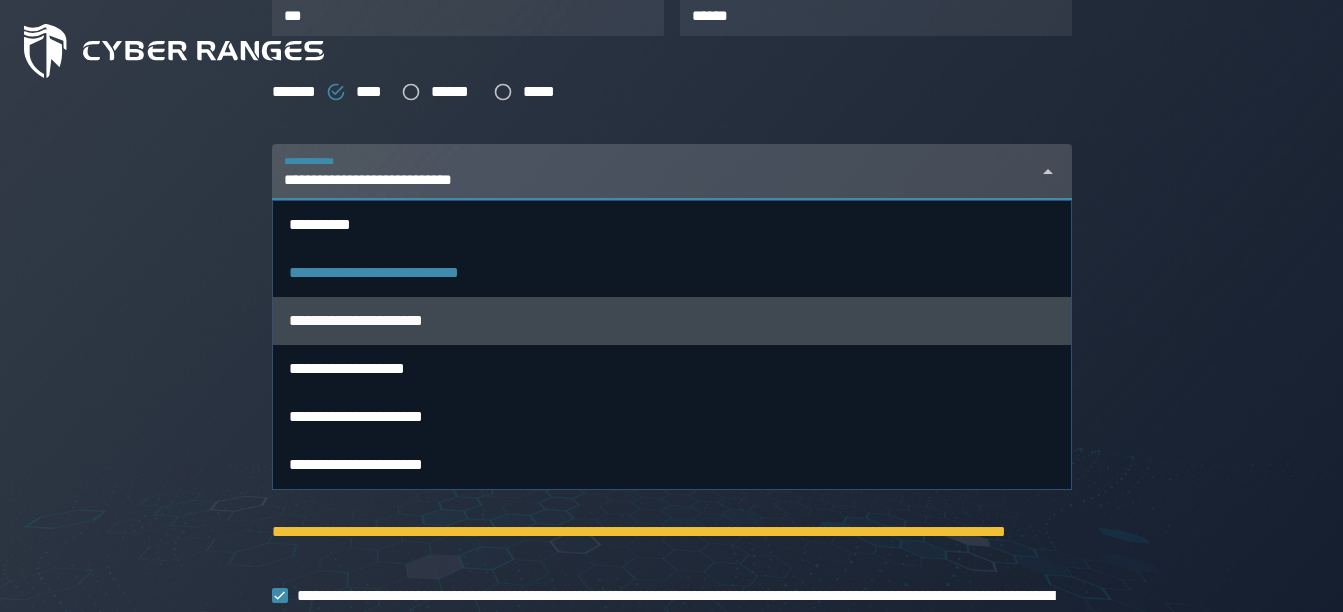 click on "**********" at bounding box center [672, 321] 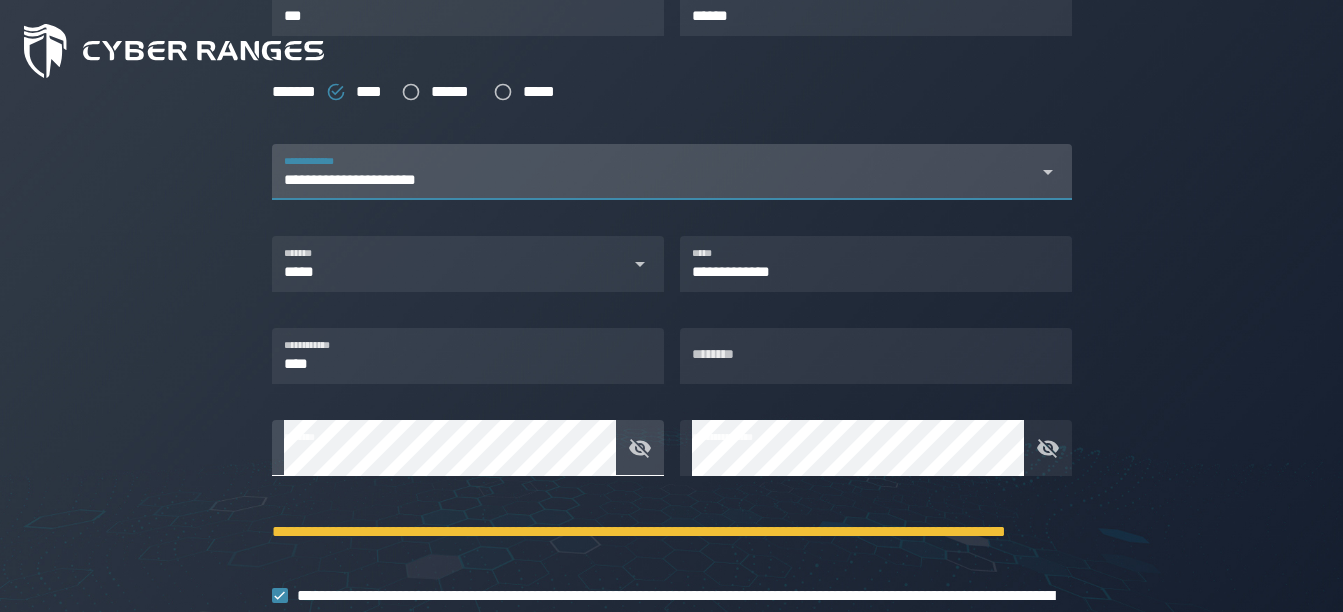 scroll, scrollTop: 0, scrollLeft: 0, axis: both 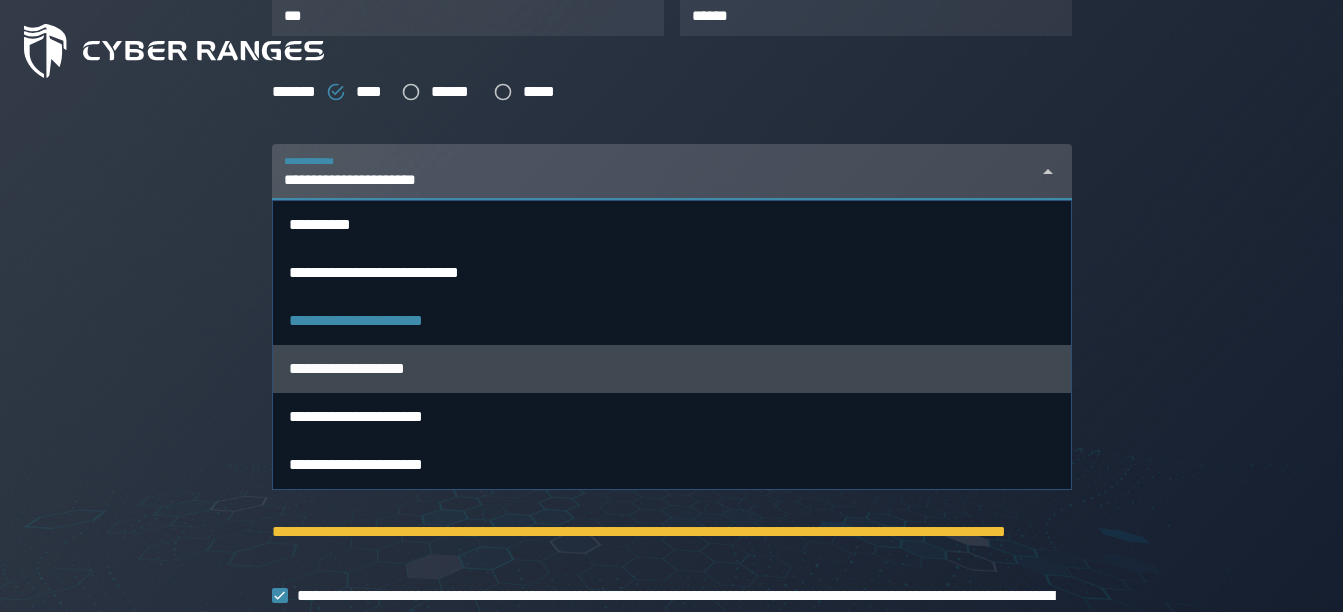 click on "**********" at bounding box center [672, 369] 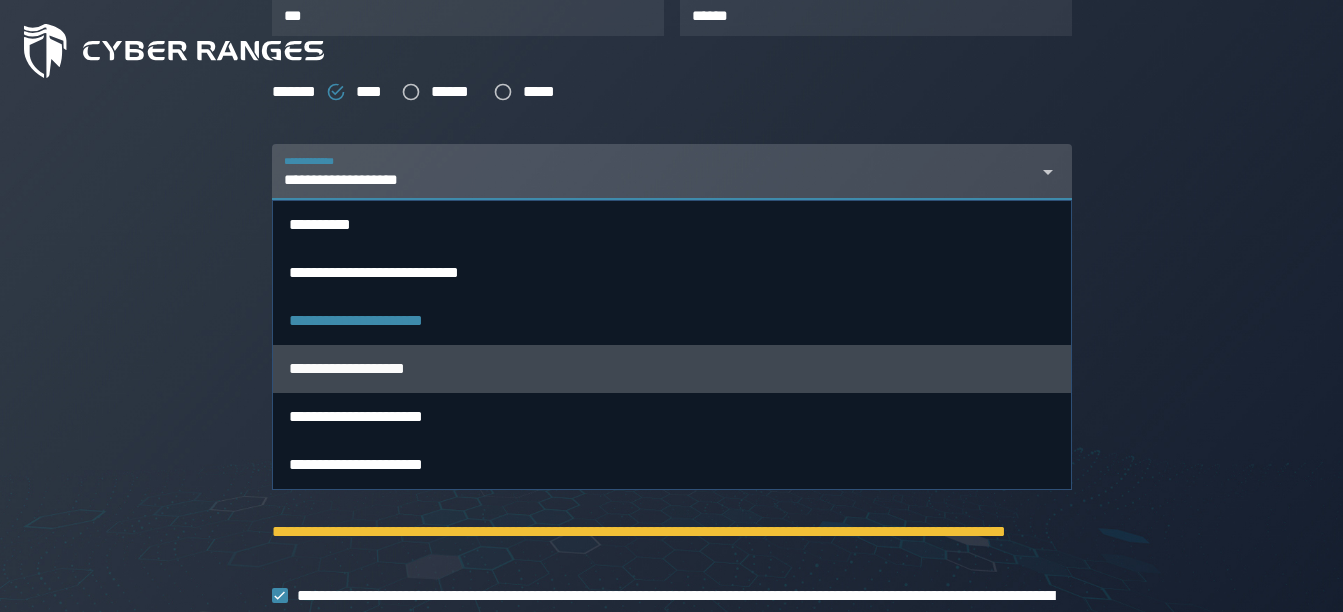 scroll, scrollTop: 0, scrollLeft: 132, axis: horizontal 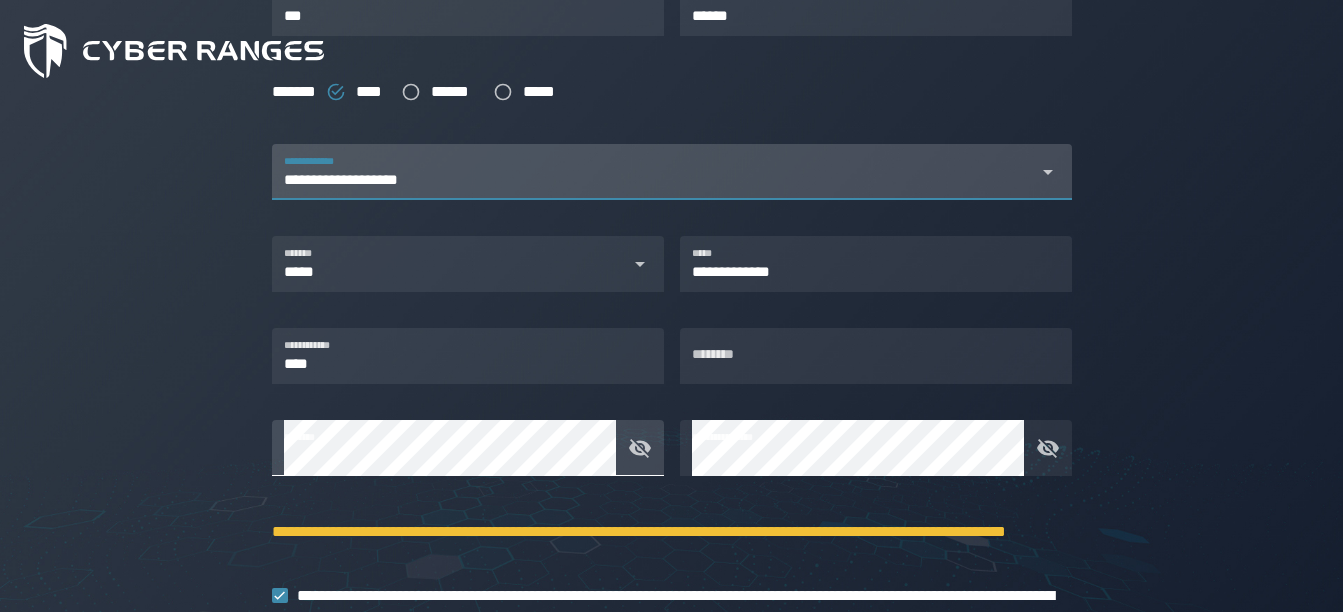 click on "**********" at bounding box center (654, 184) 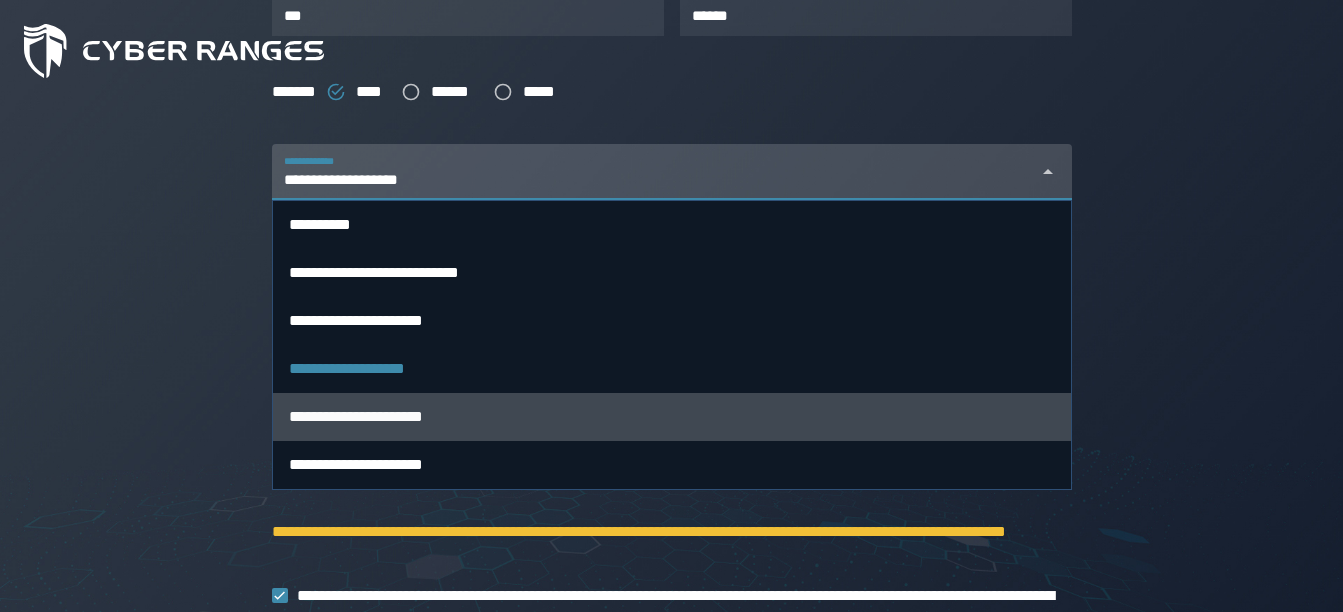 click on "**********" at bounding box center (672, 416) 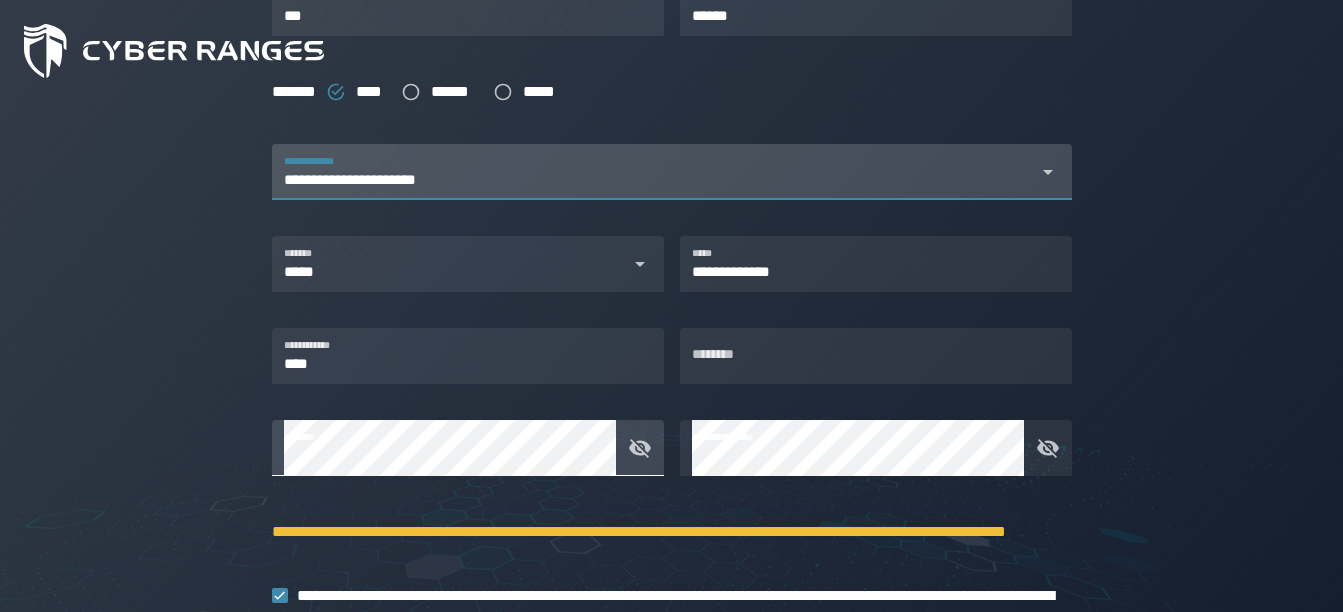 click on "**********" at bounding box center [654, 184] 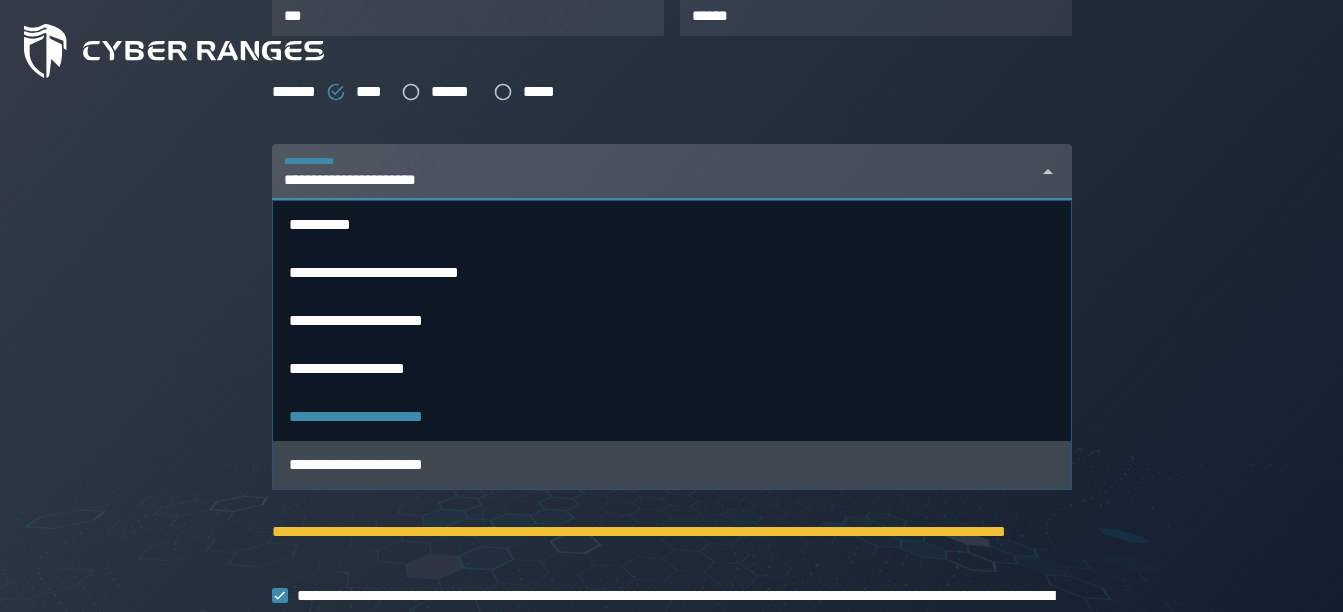 click on "**********" at bounding box center (672, 464) 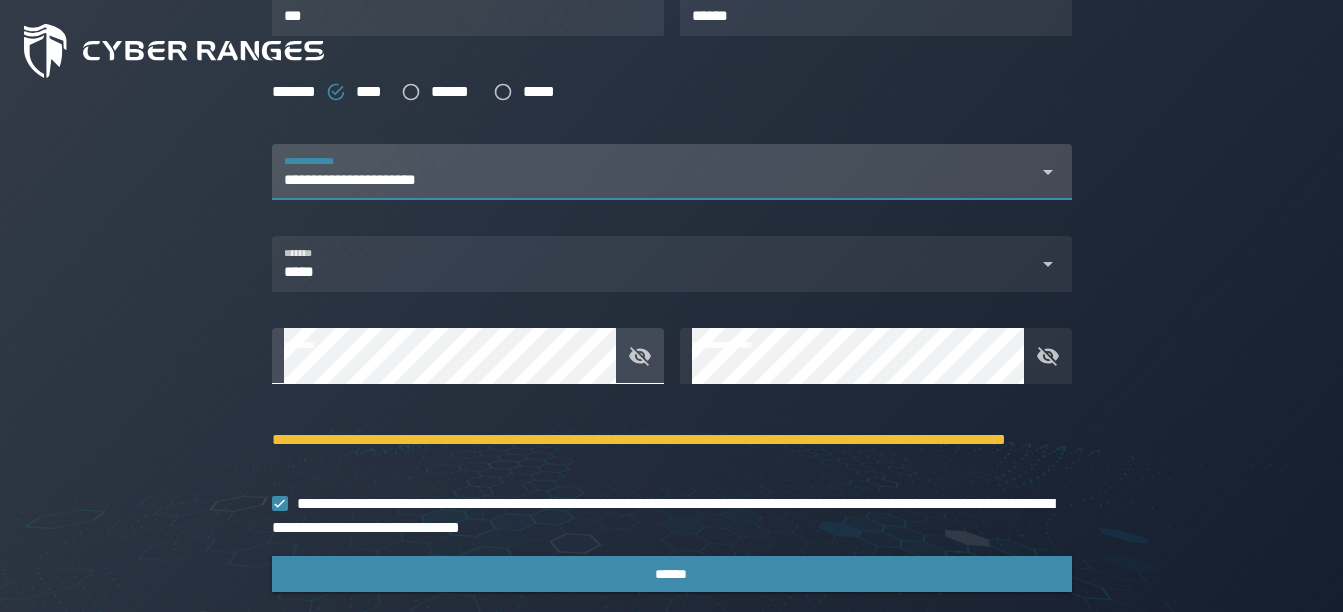 scroll, scrollTop: 525, scrollLeft: 0, axis: vertical 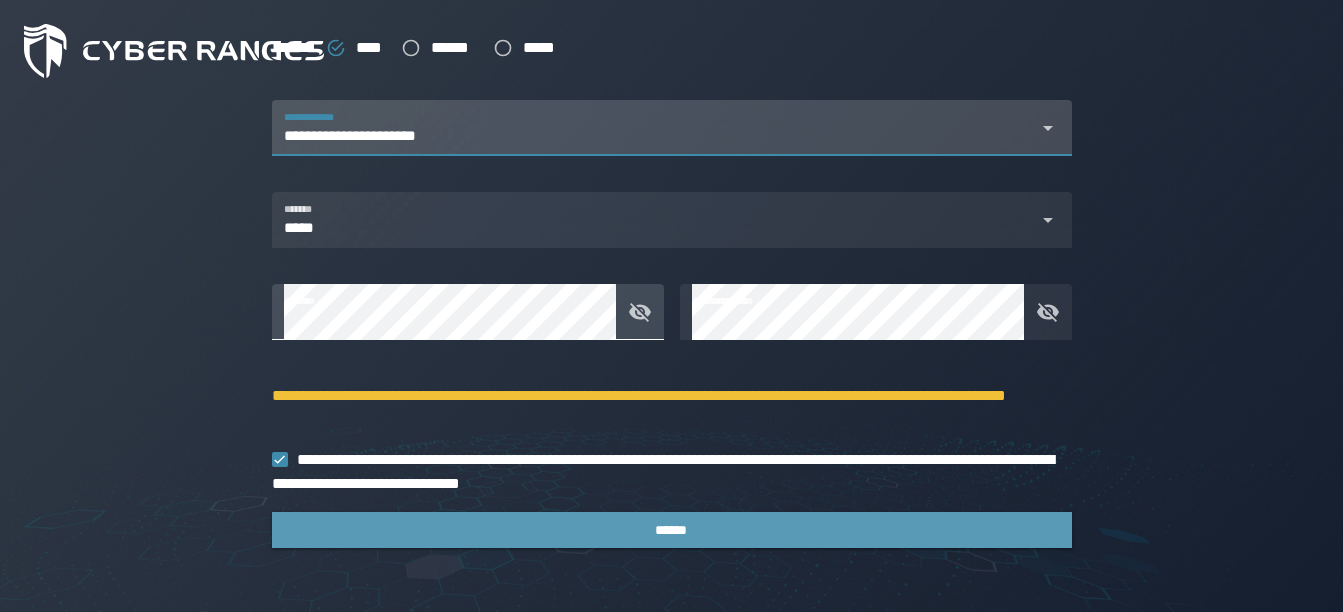 click on "******" at bounding box center (671, 530) 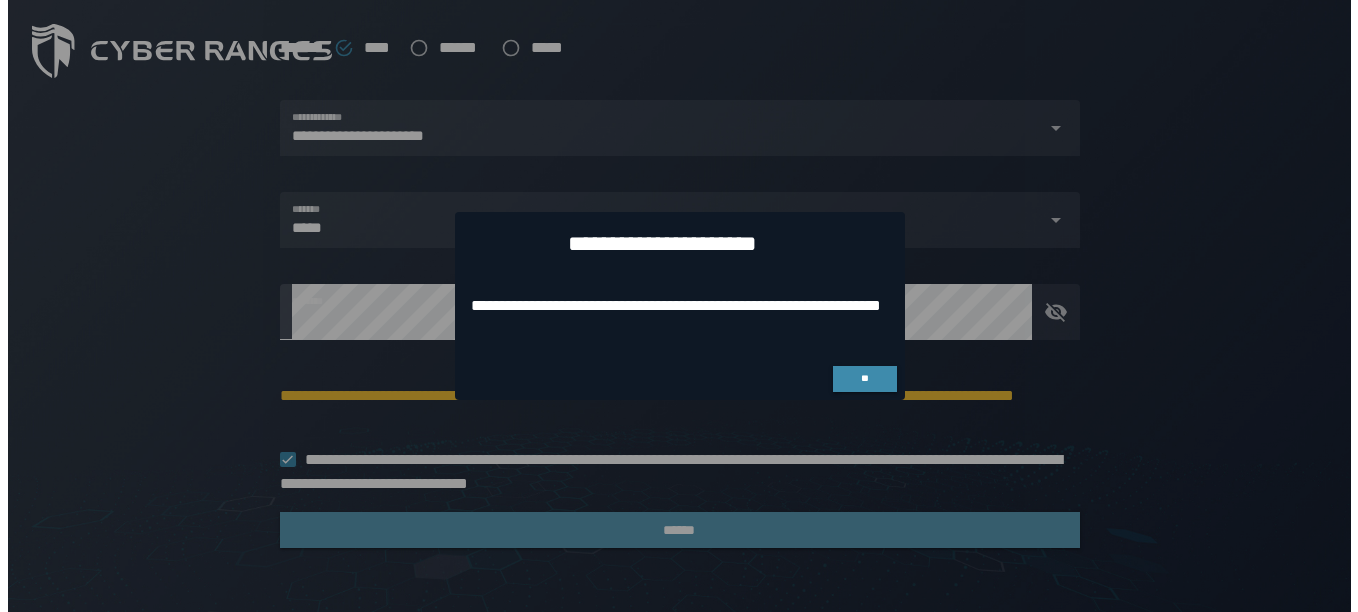 scroll, scrollTop: 0, scrollLeft: 0, axis: both 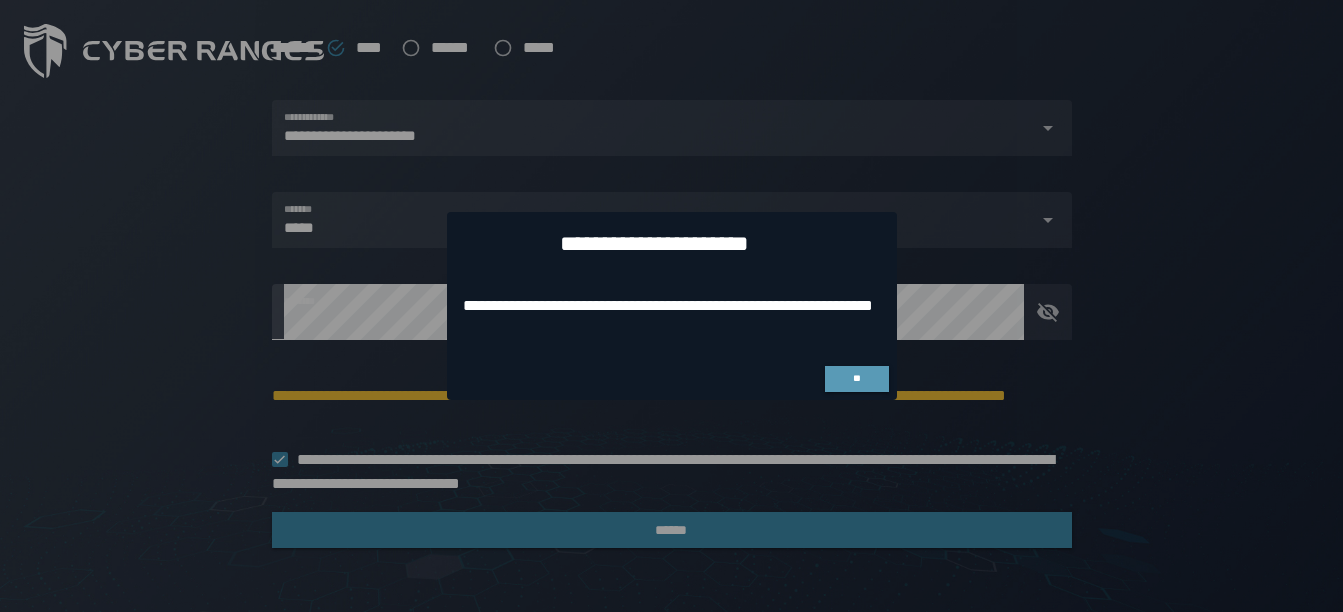 click on "**" at bounding box center (857, 379) 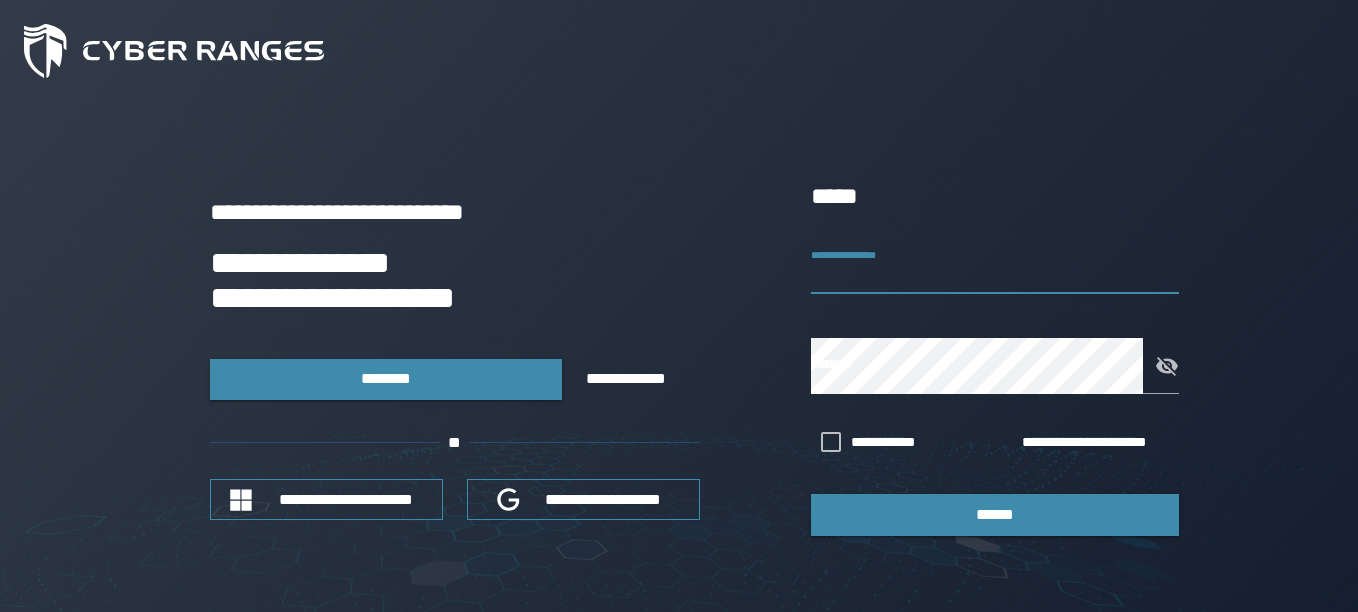 click on "**********" at bounding box center (995, 266) 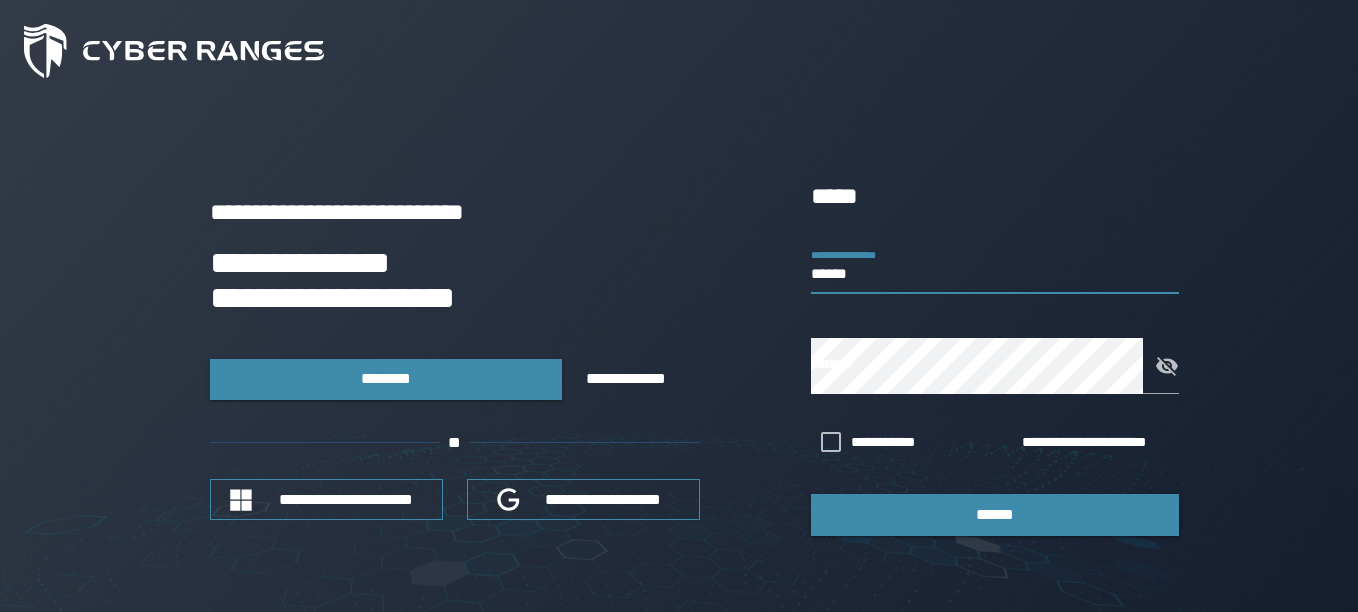 type on "******" 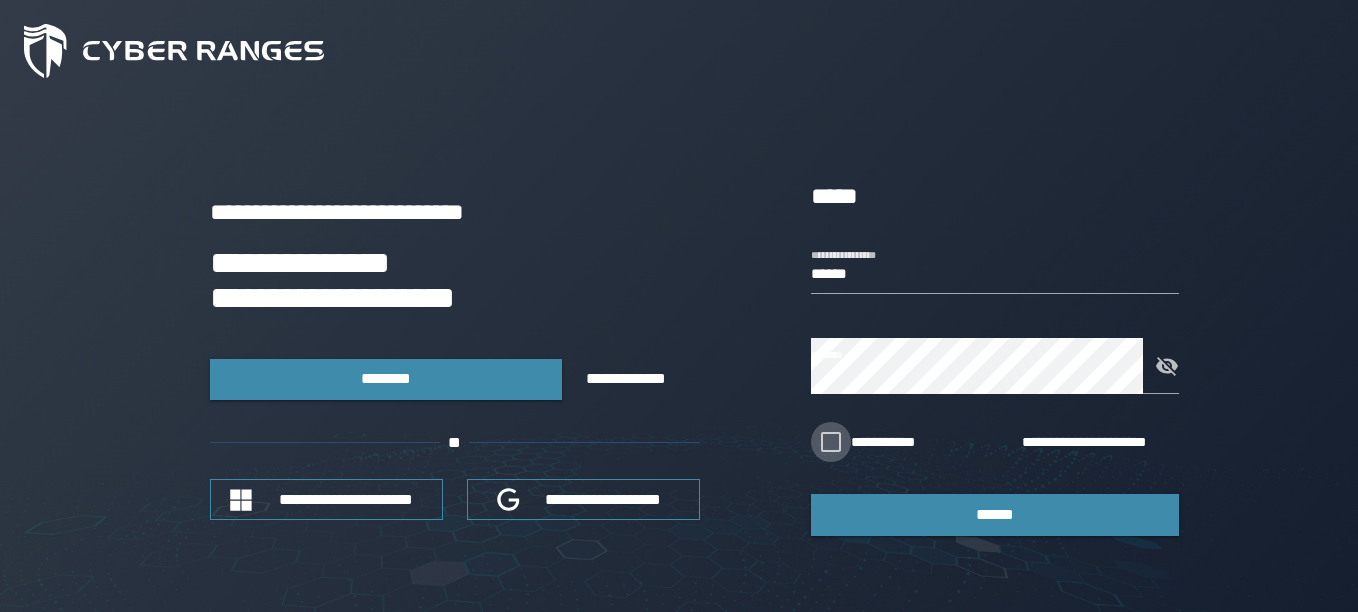 click at bounding box center (831, 442) 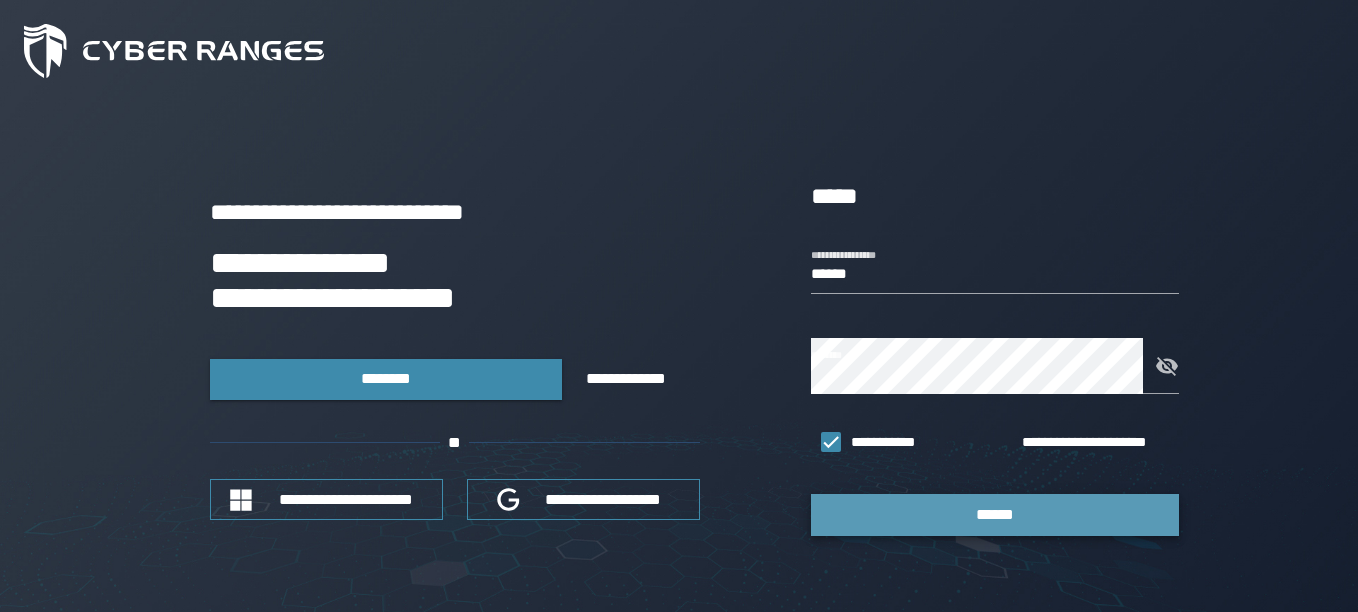 click on "******" at bounding box center [995, 514] 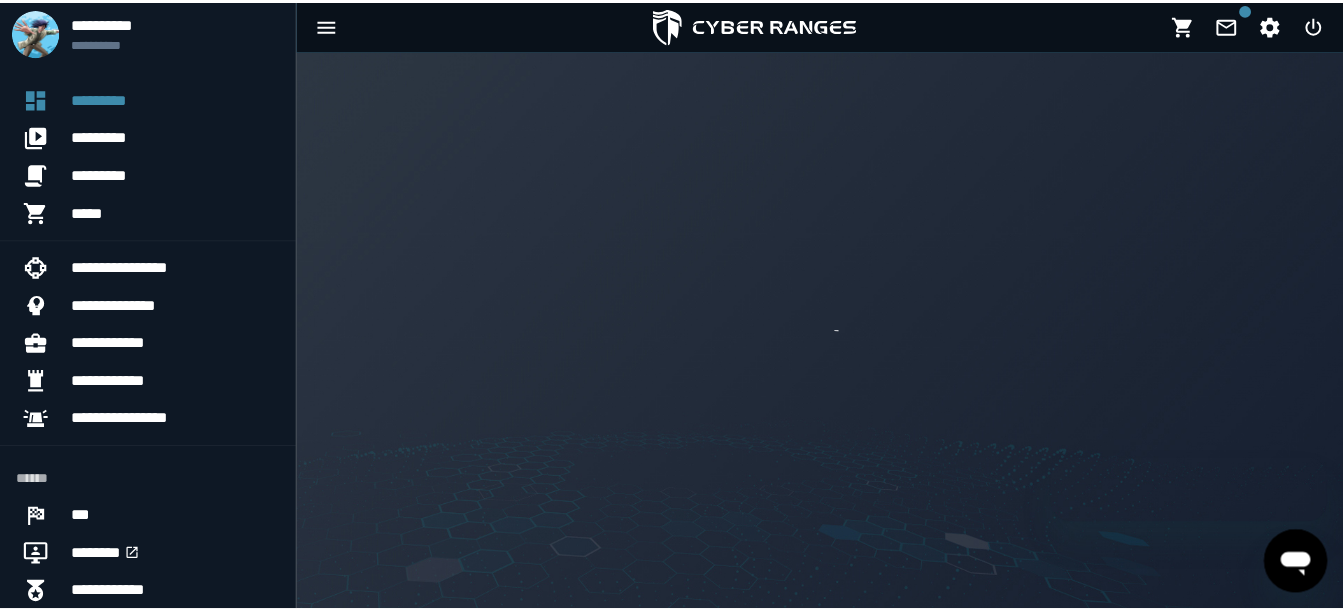 scroll, scrollTop: 0, scrollLeft: 0, axis: both 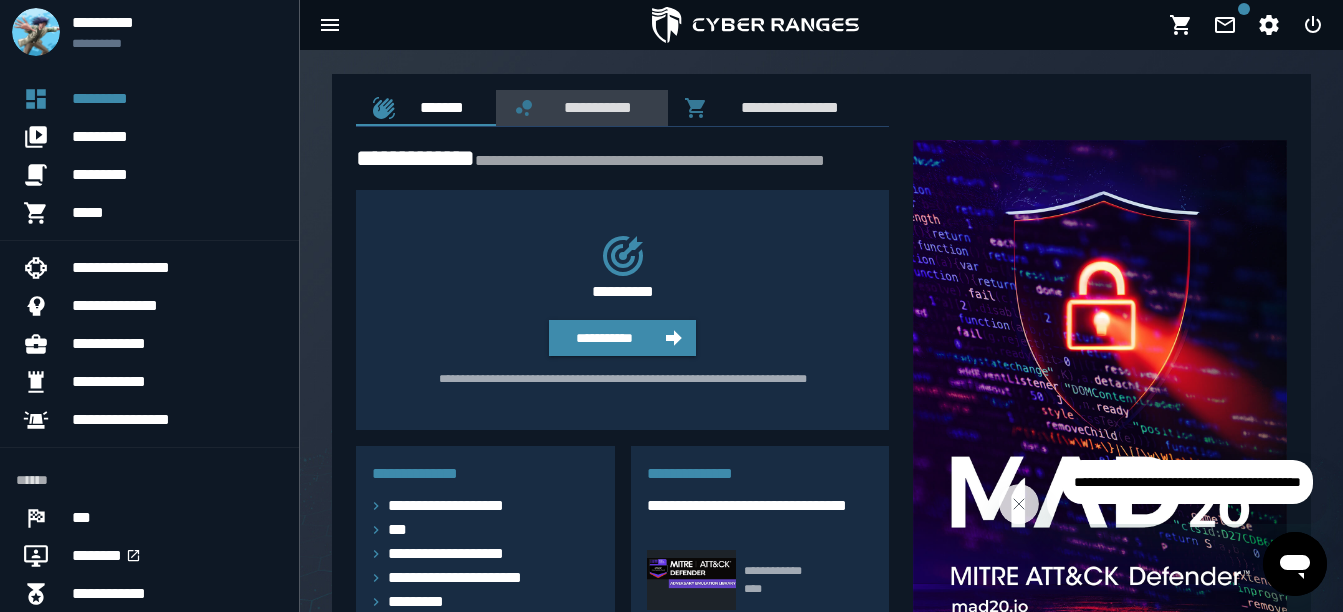click on "**********" at bounding box center [594, 107] 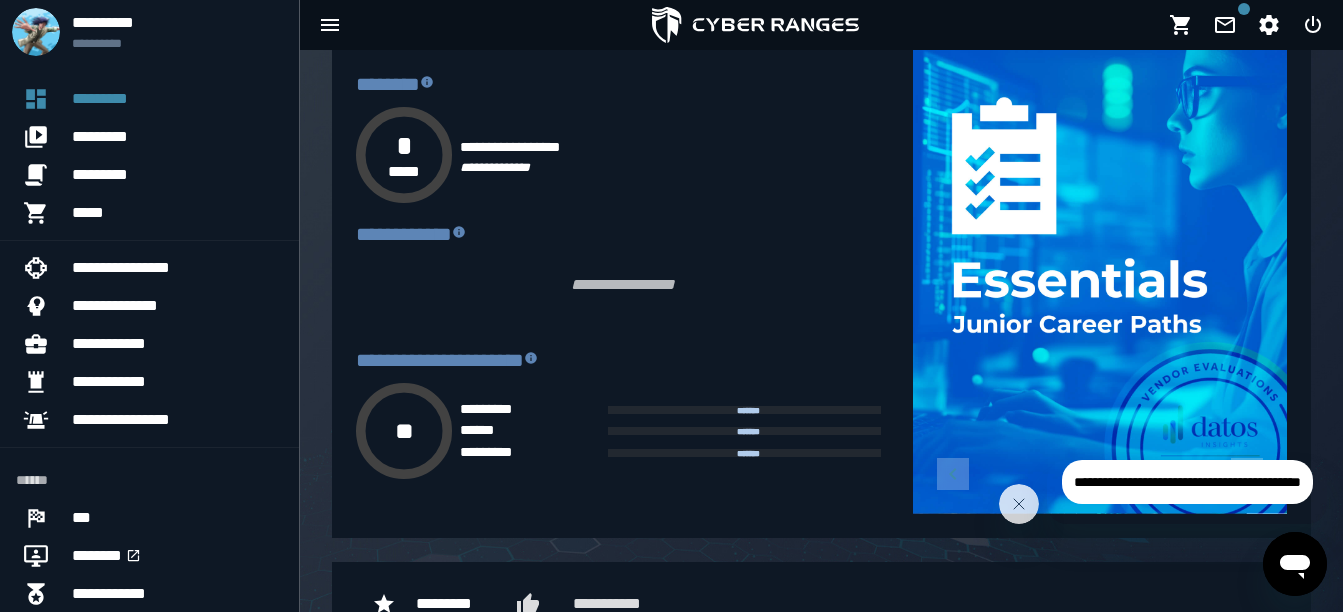 scroll, scrollTop: 0, scrollLeft: 0, axis: both 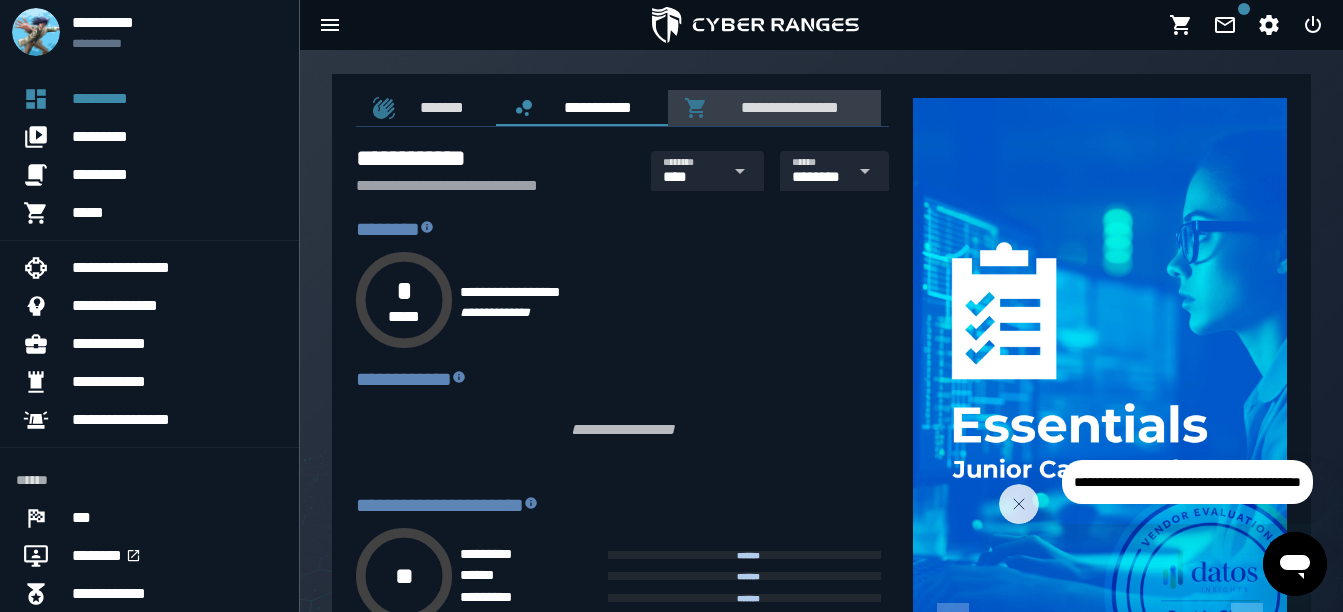 click on "**********" at bounding box center [786, 107] 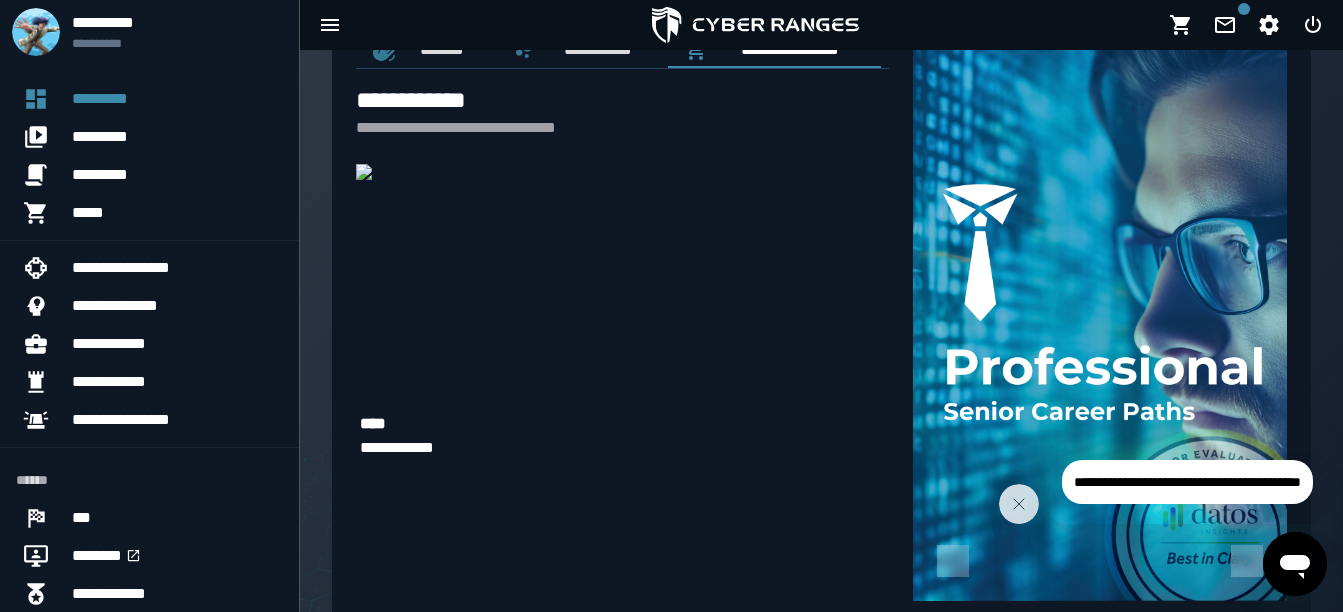 scroll, scrollTop: 0, scrollLeft: 0, axis: both 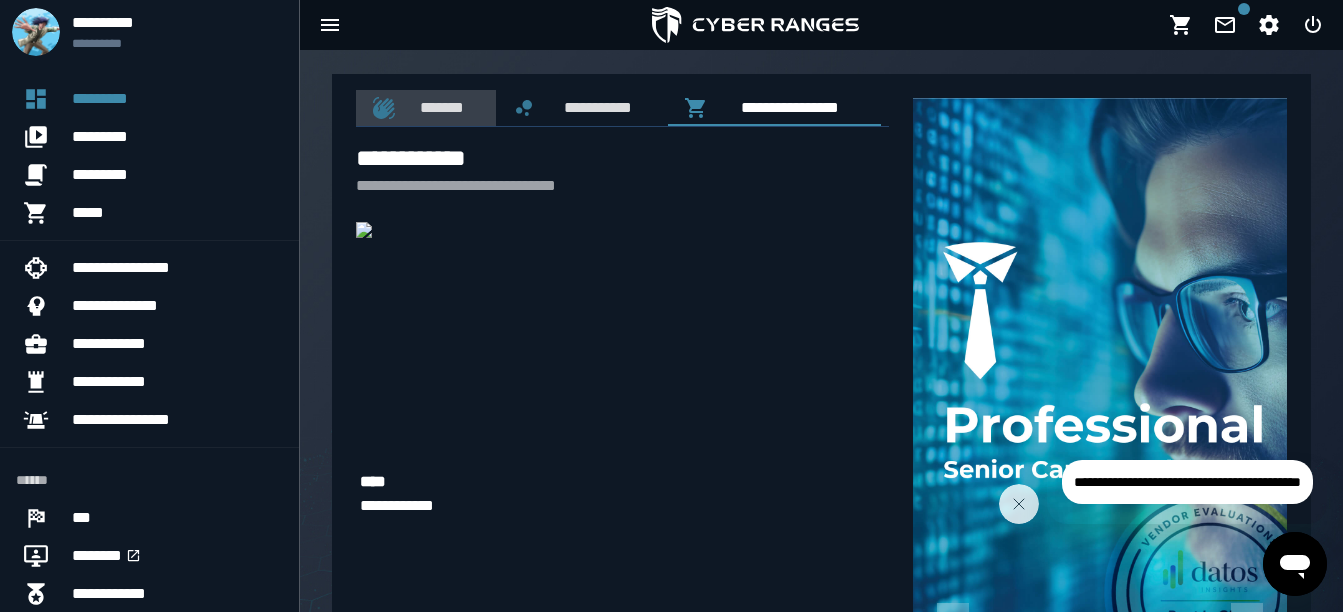 click on "*******" at bounding box center (426, 108) 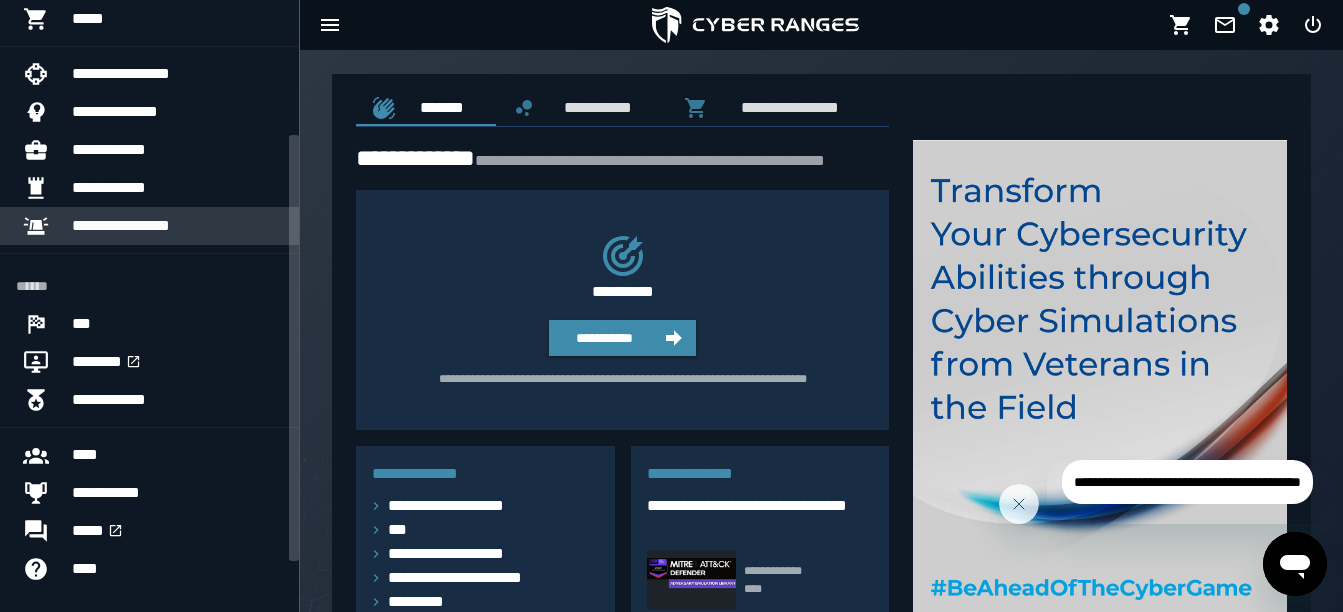 scroll, scrollTop: 267, scrollLeft: 0, axis: vertical 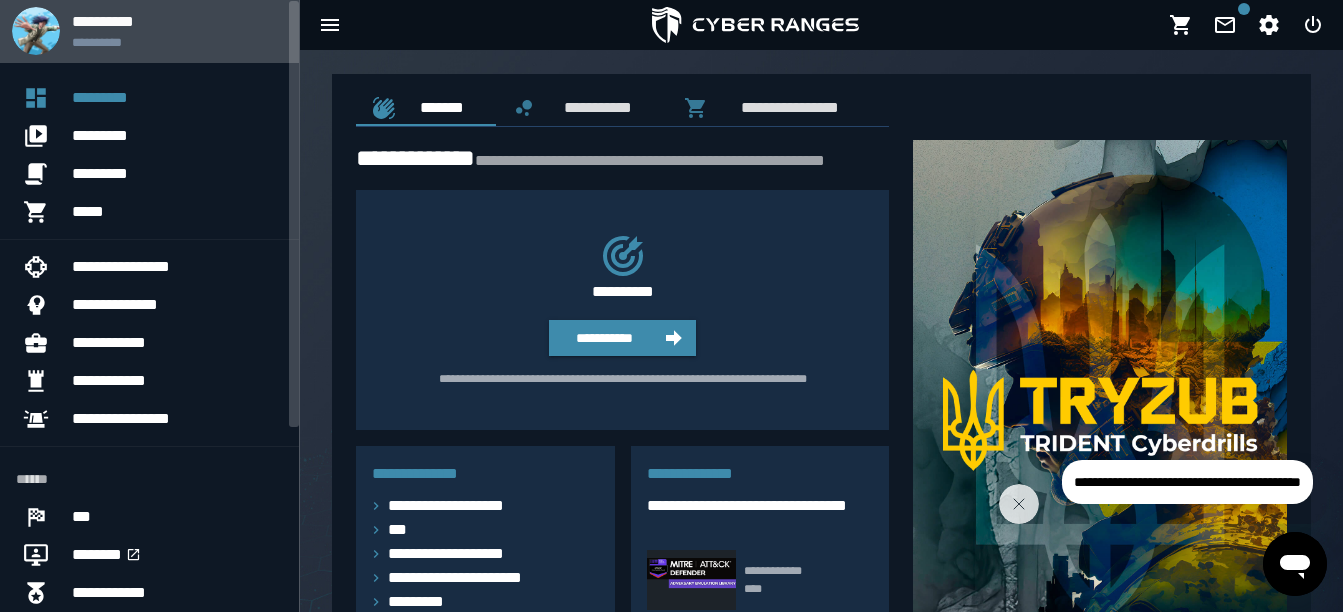 click on "**********" at bounding box center (177, 21) 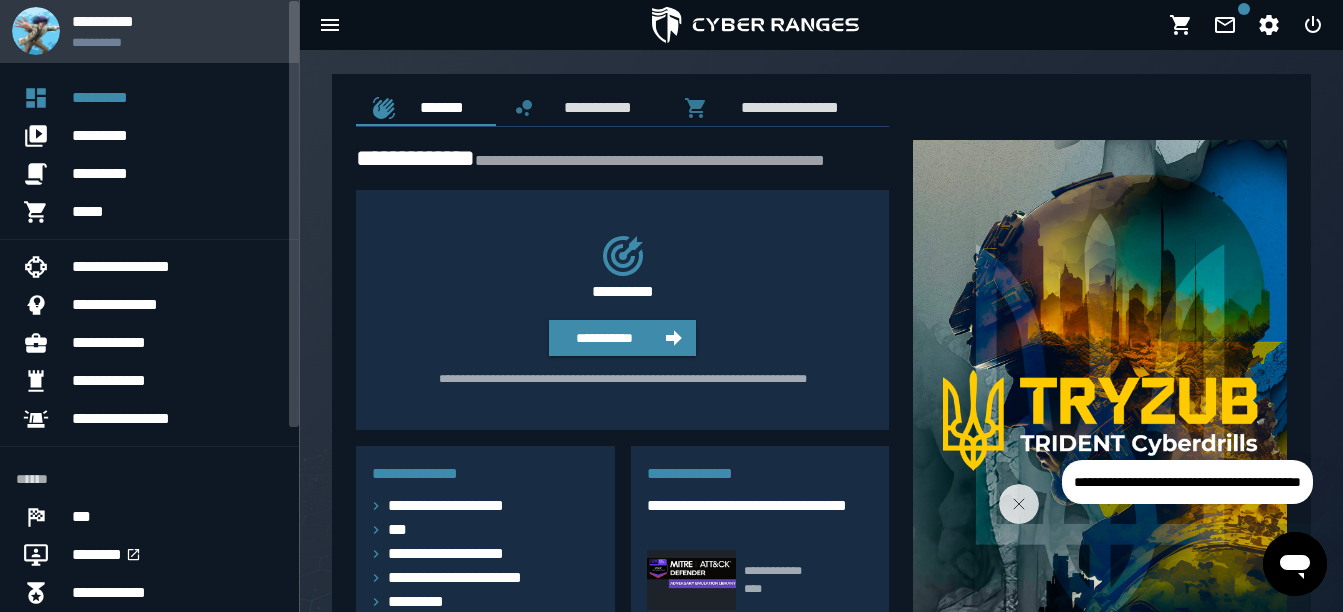 scroll, scrollTop: 0, scrollLeft: 0, axis: both 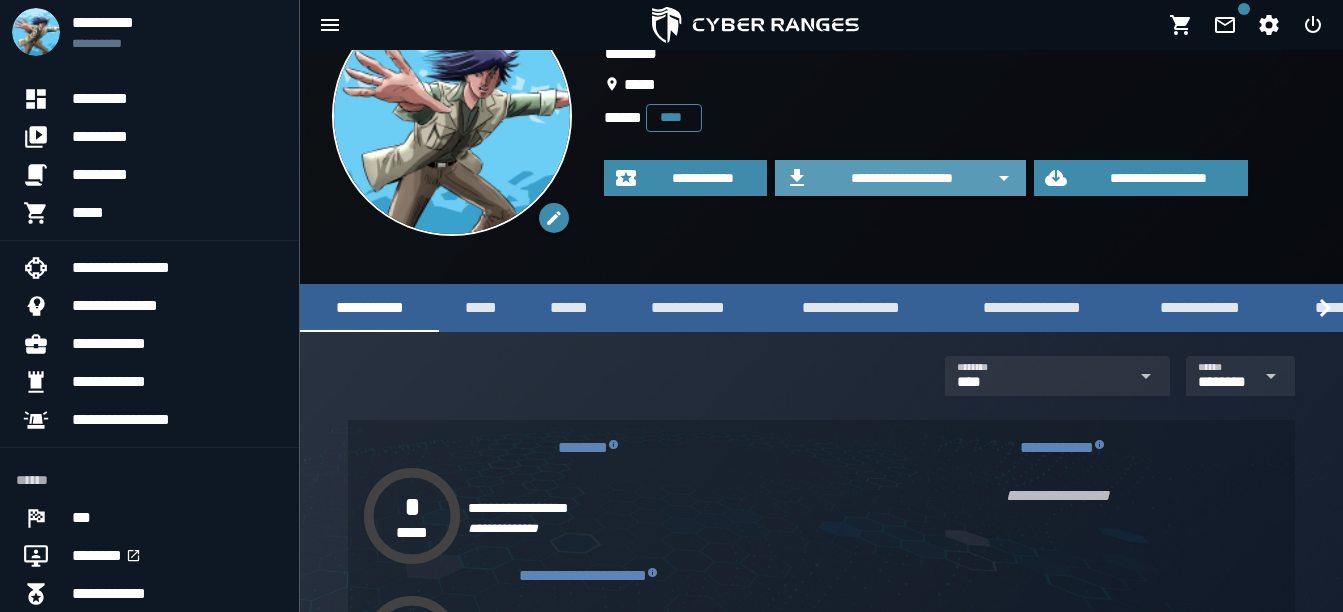click 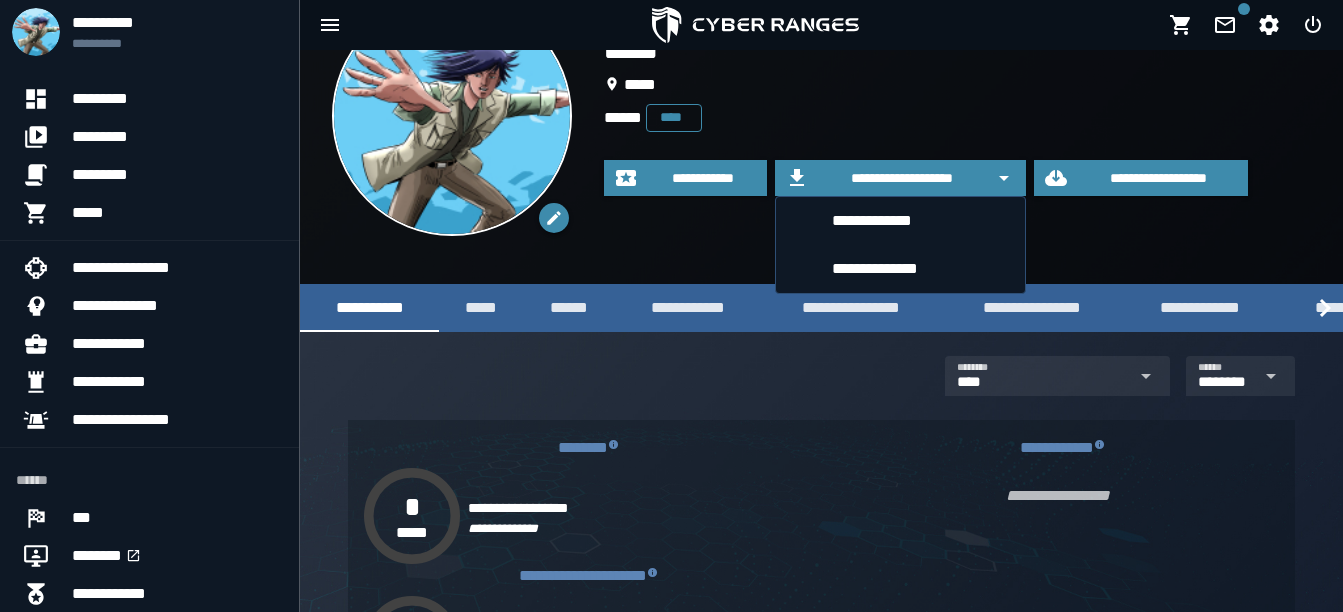 click on "**********" at bounding box center [821, 116] 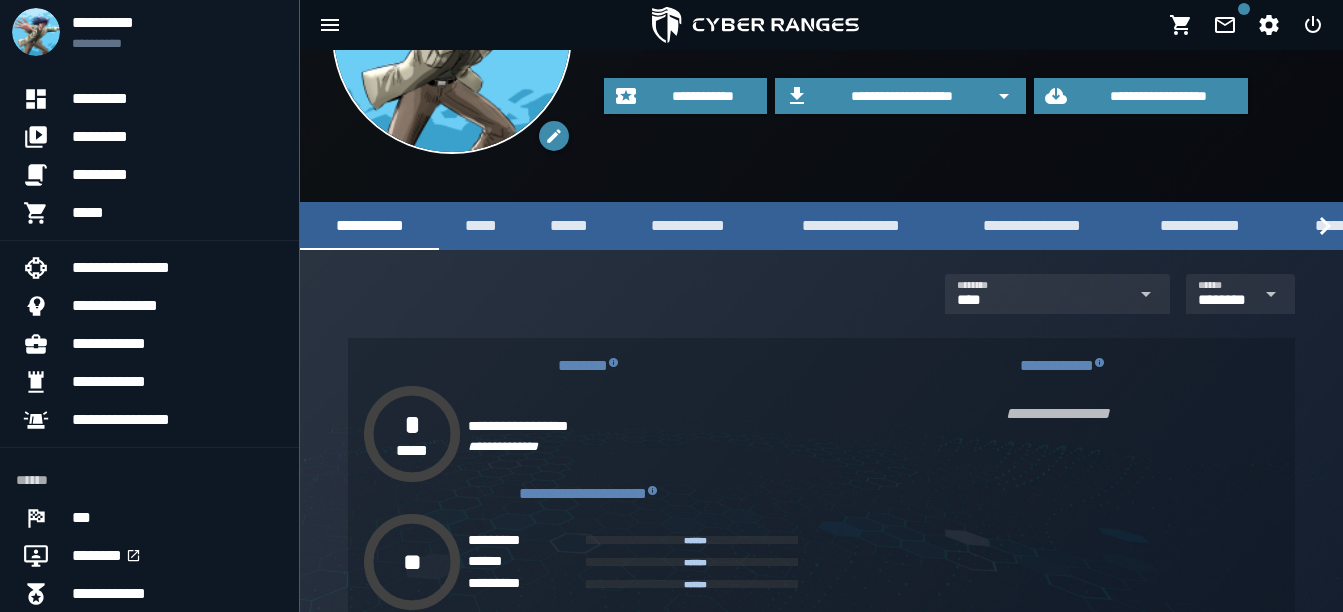 scroll, scrollTop: 122, scrollLeft: 0, axis: vertical 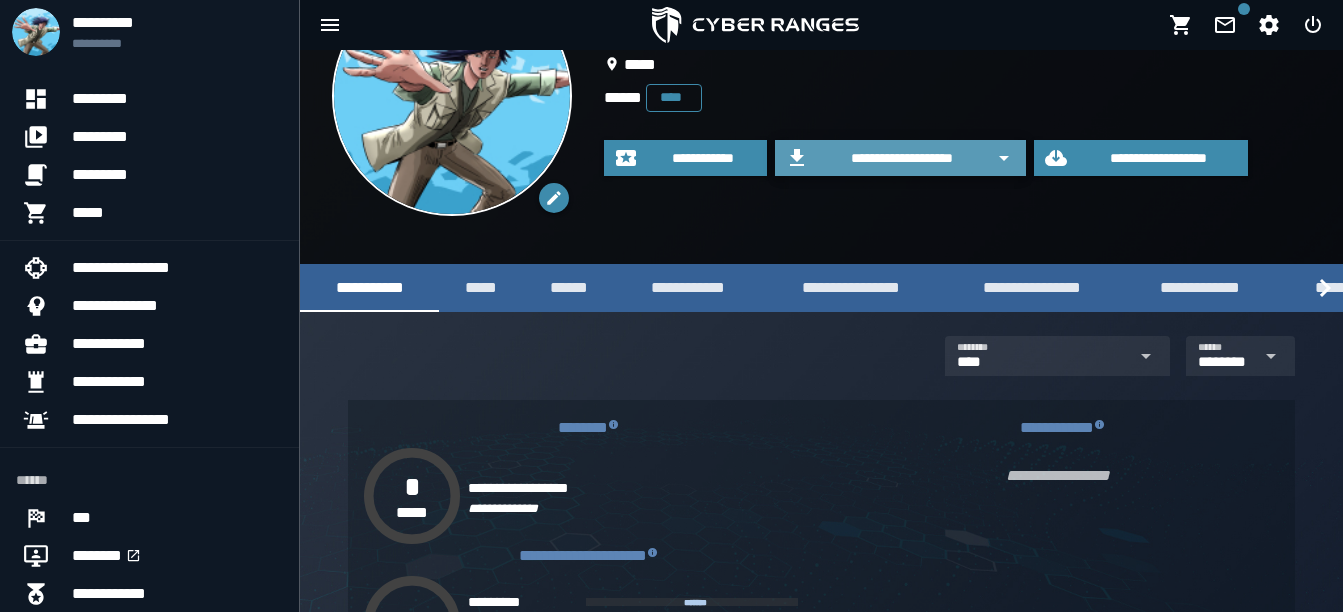 click on "**********" at bounding box center (900, 158) 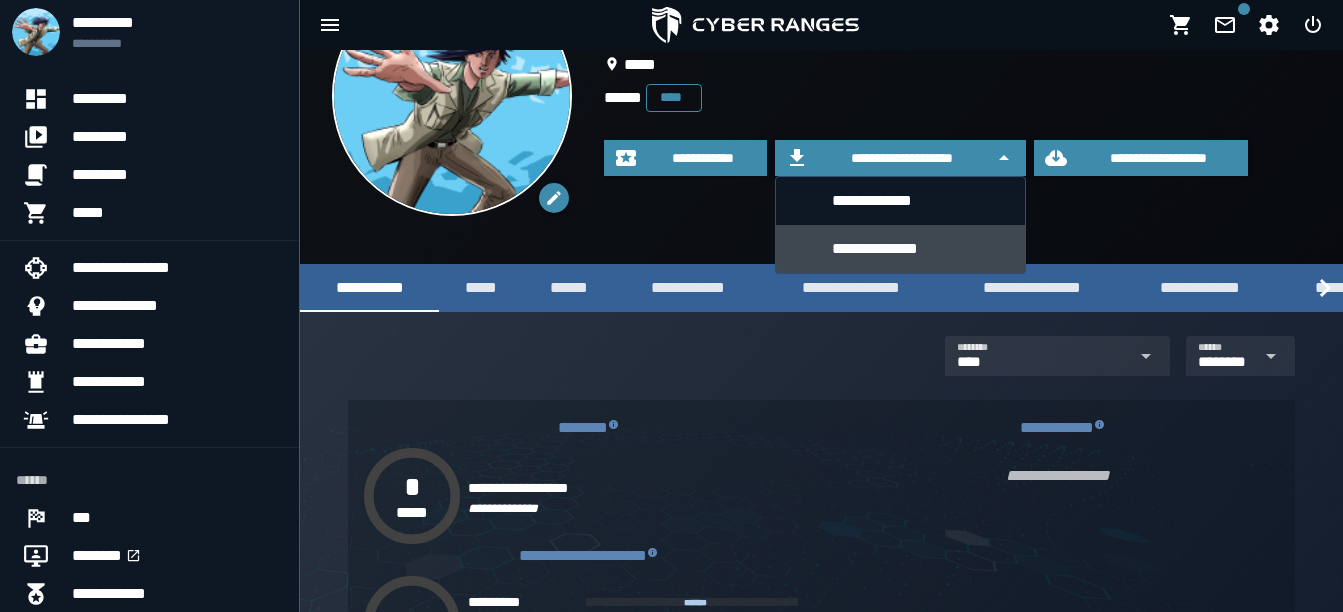 click on "**********" at bounding box center (920, 248) 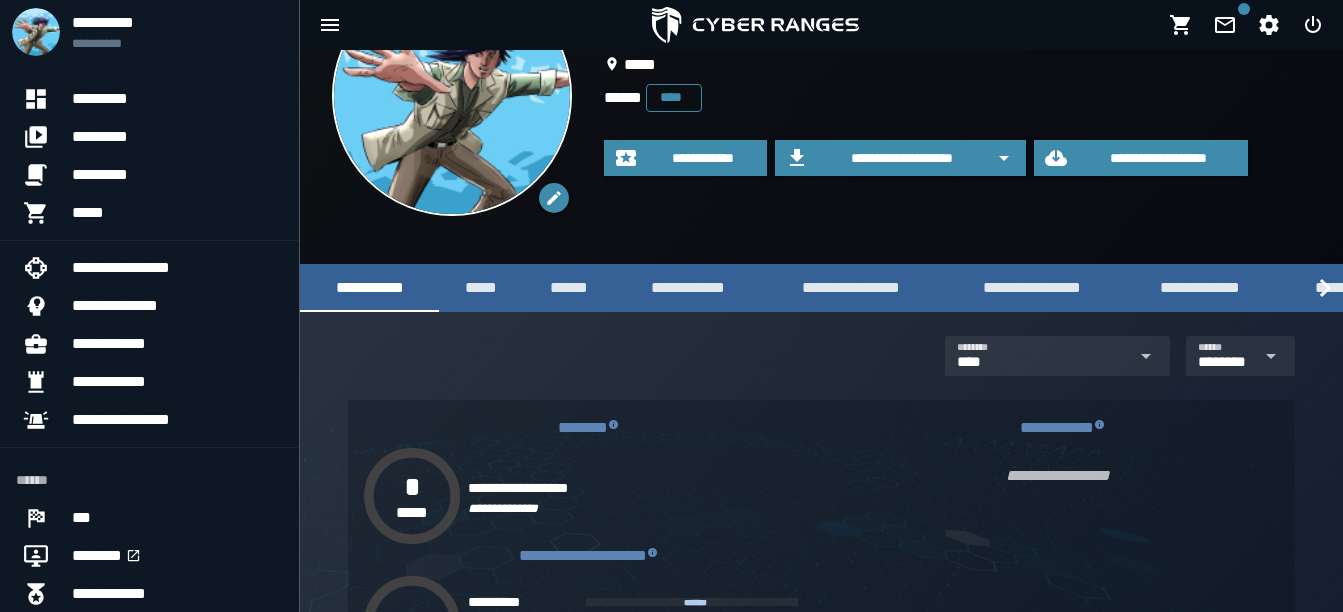 scroll, scrollTop: 0, scrollLeft: 84, axis: horizontal 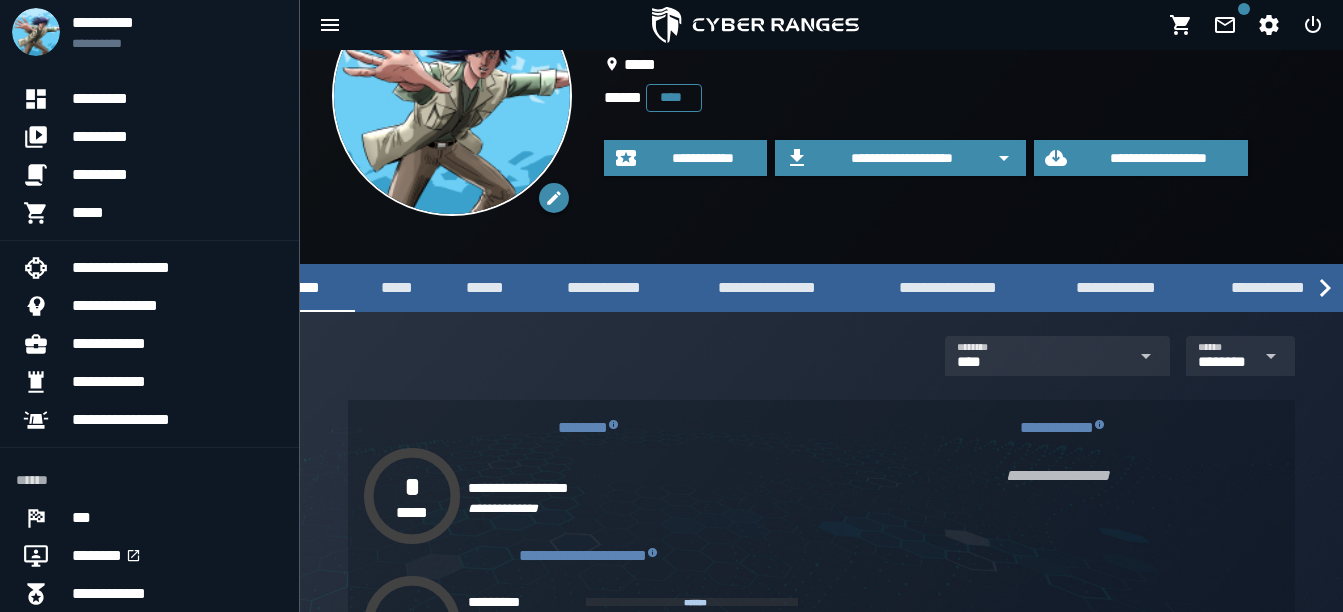 click on "**********" at bounding box center [821, 288] 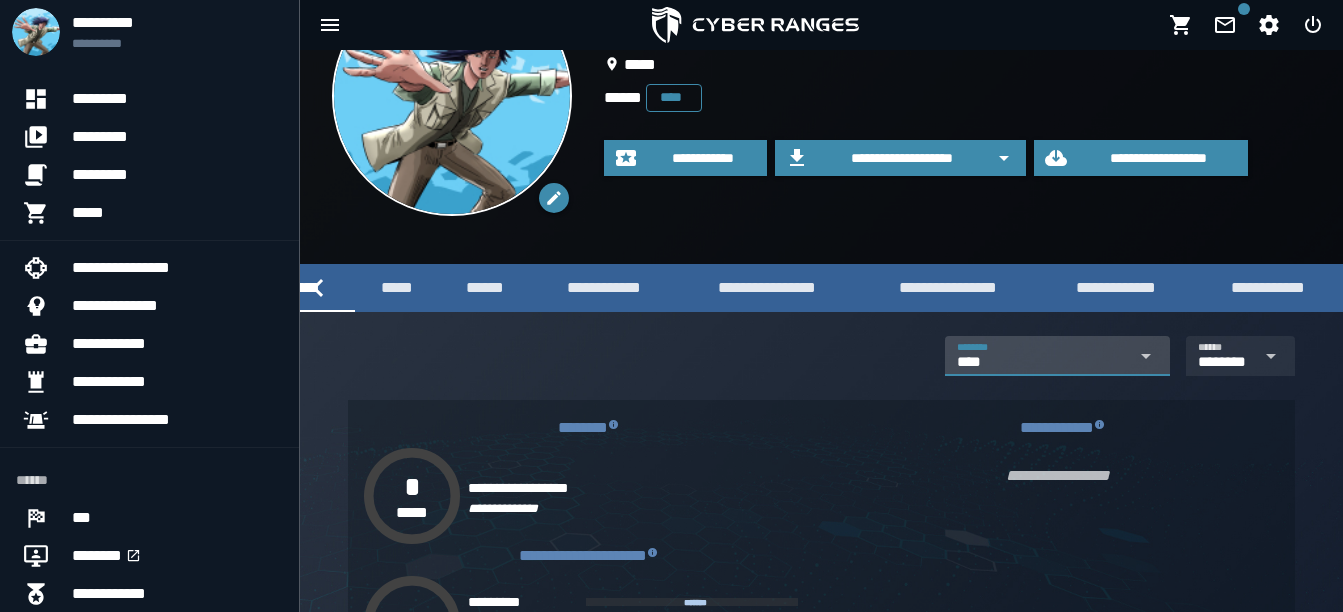 click 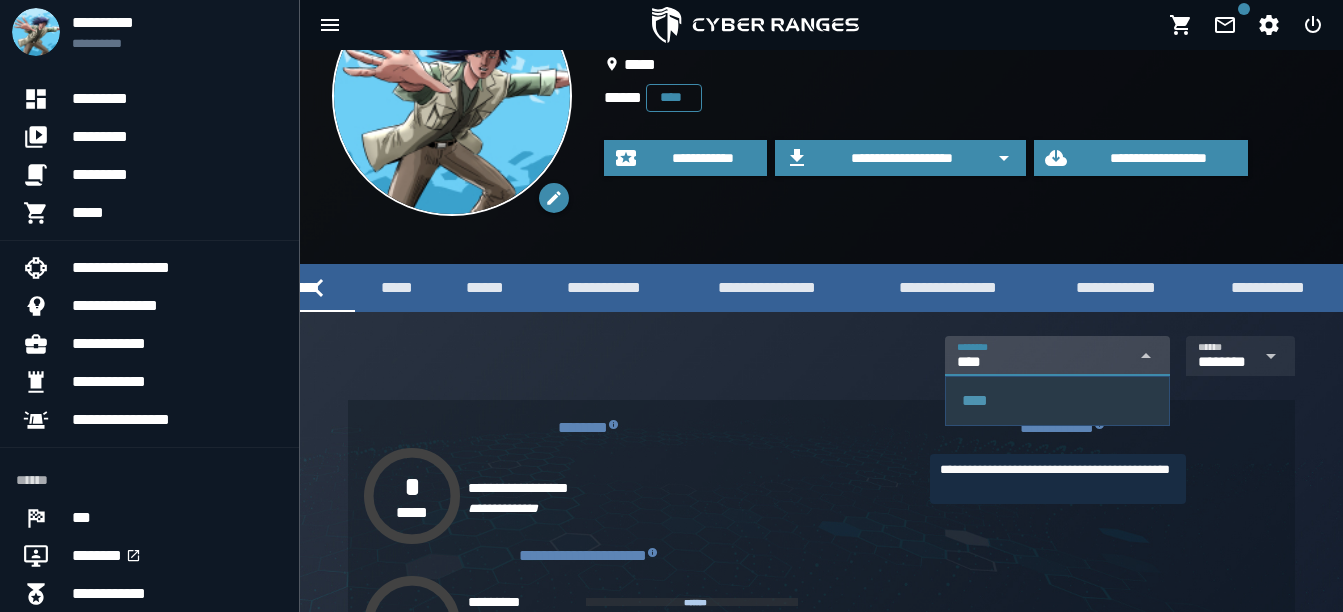 click on "**********" at bounding box center [1059, 428] 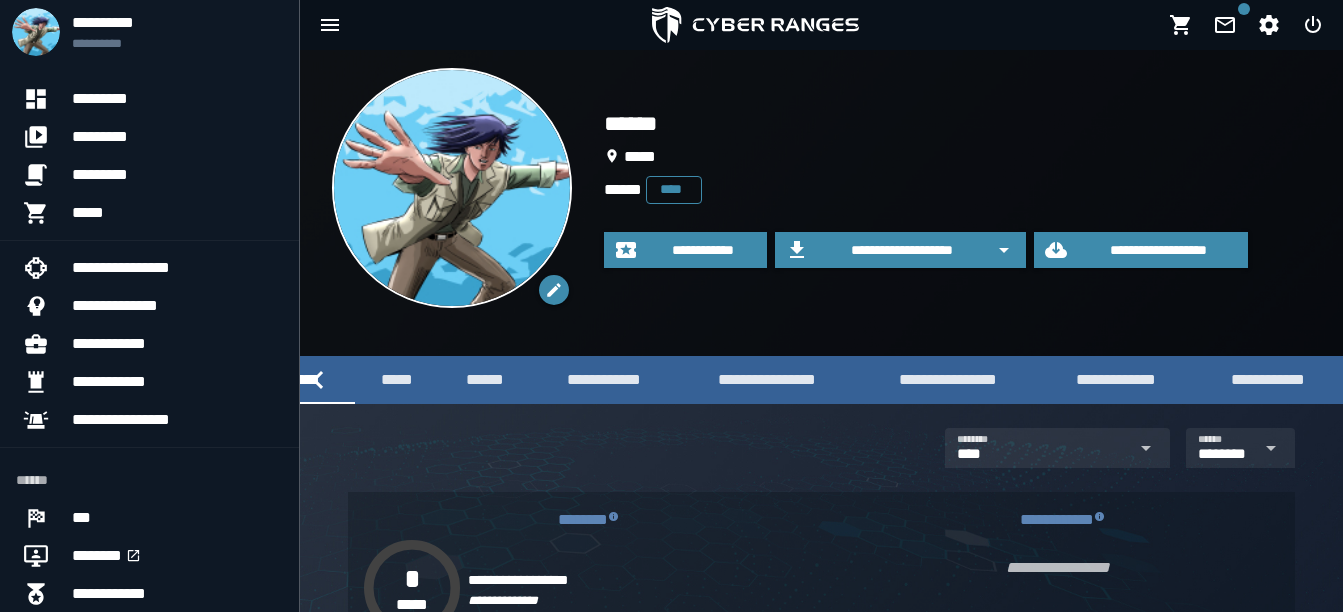 scroll, scrollTop: 0, scrollLeft: 0, axis: both 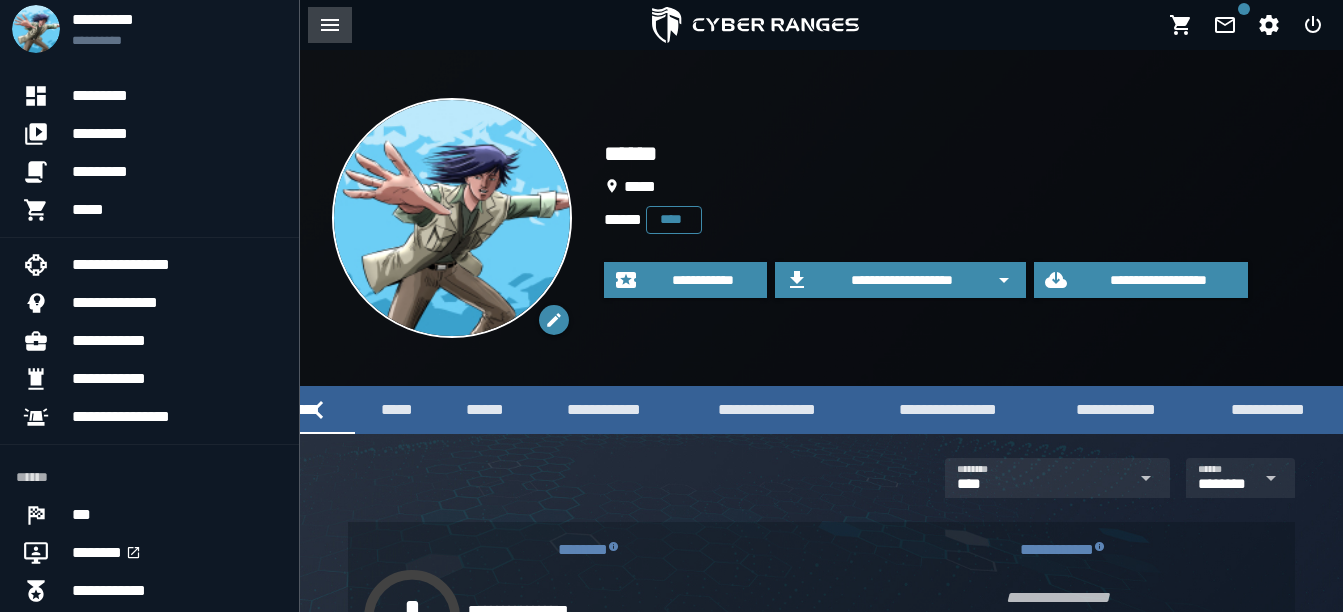 click 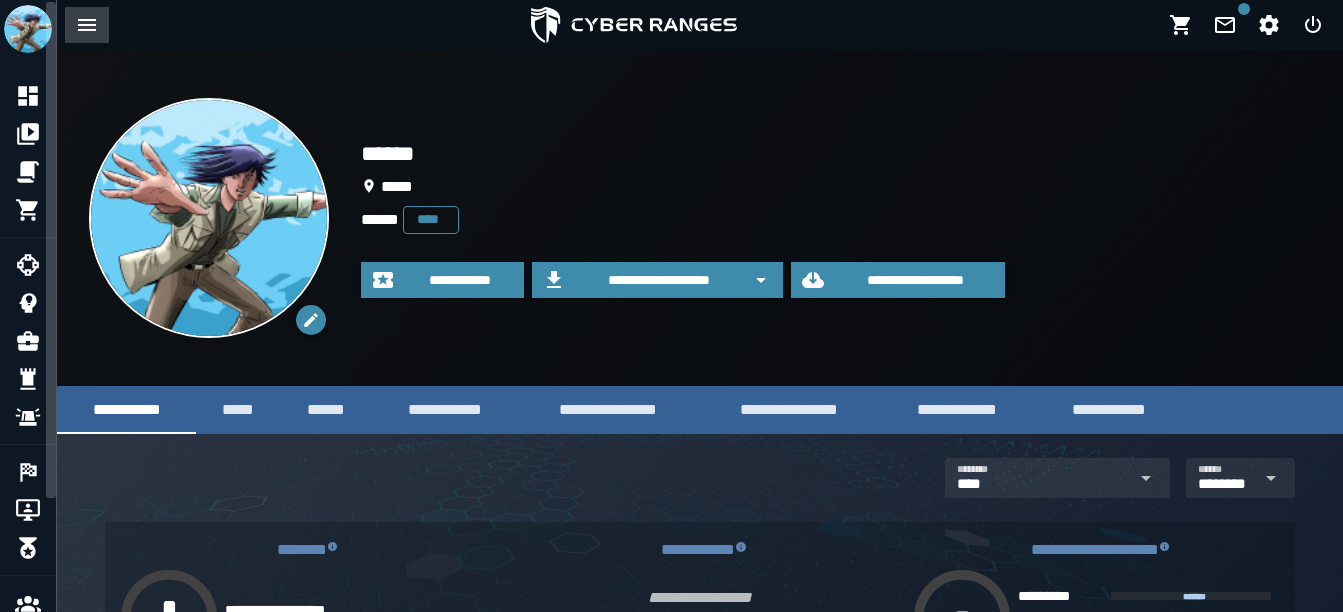 scroll, scrollTop: 0, scrollLeft: 0, axis: both 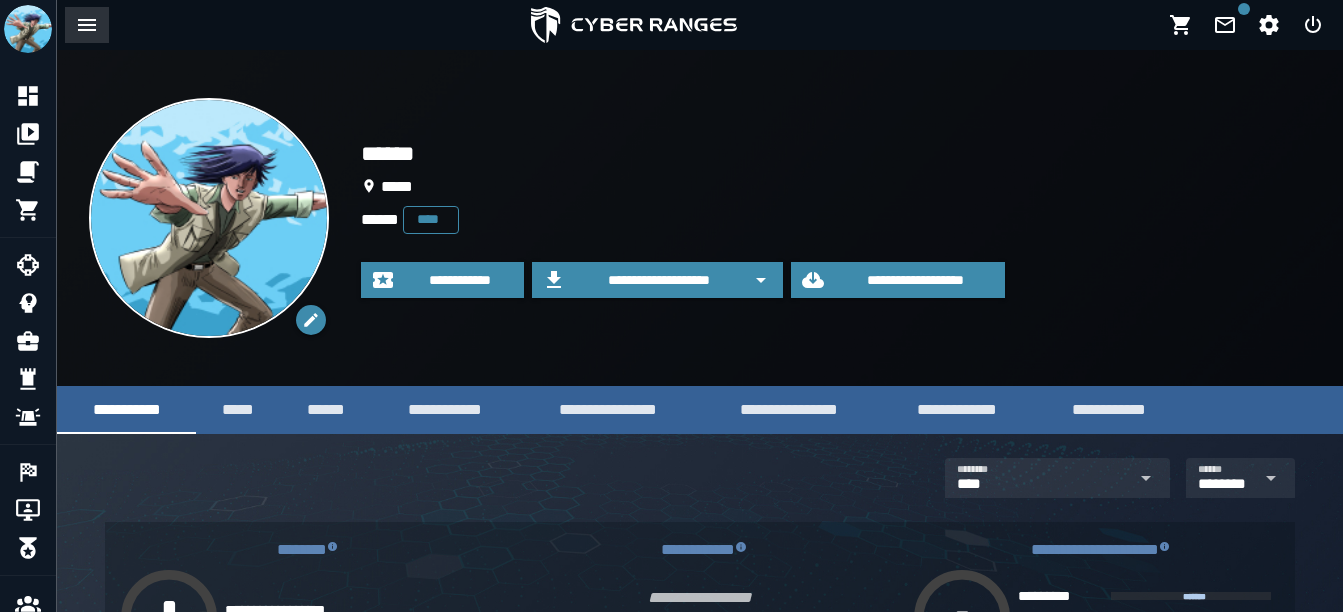 click 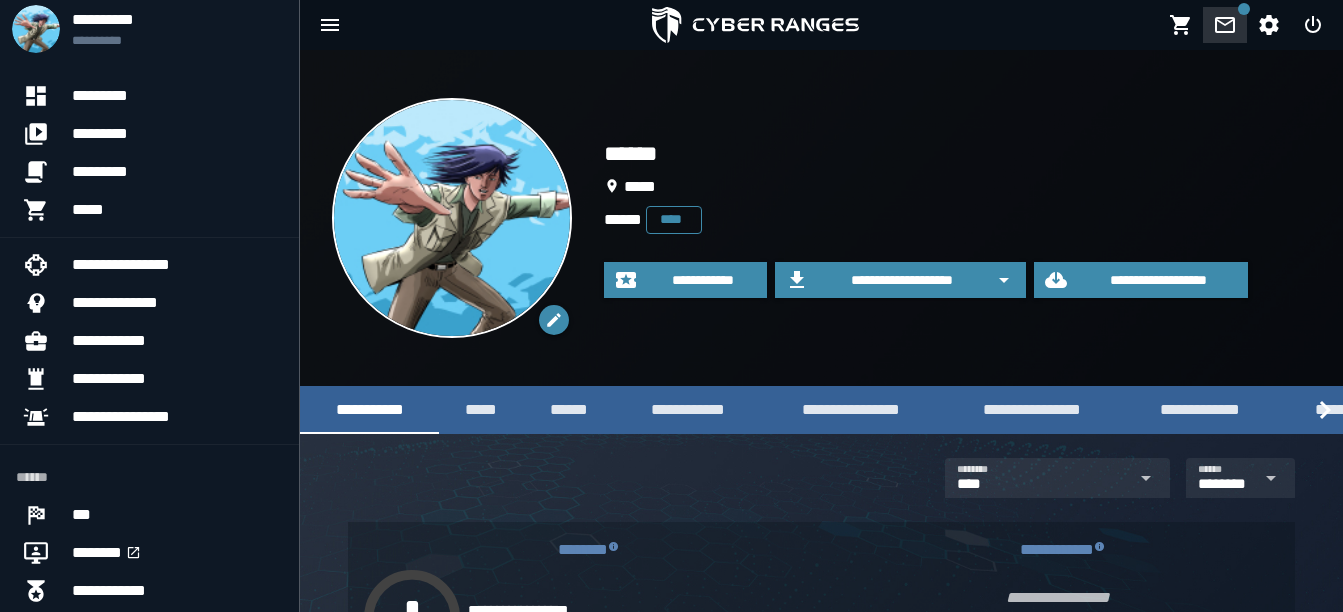 click 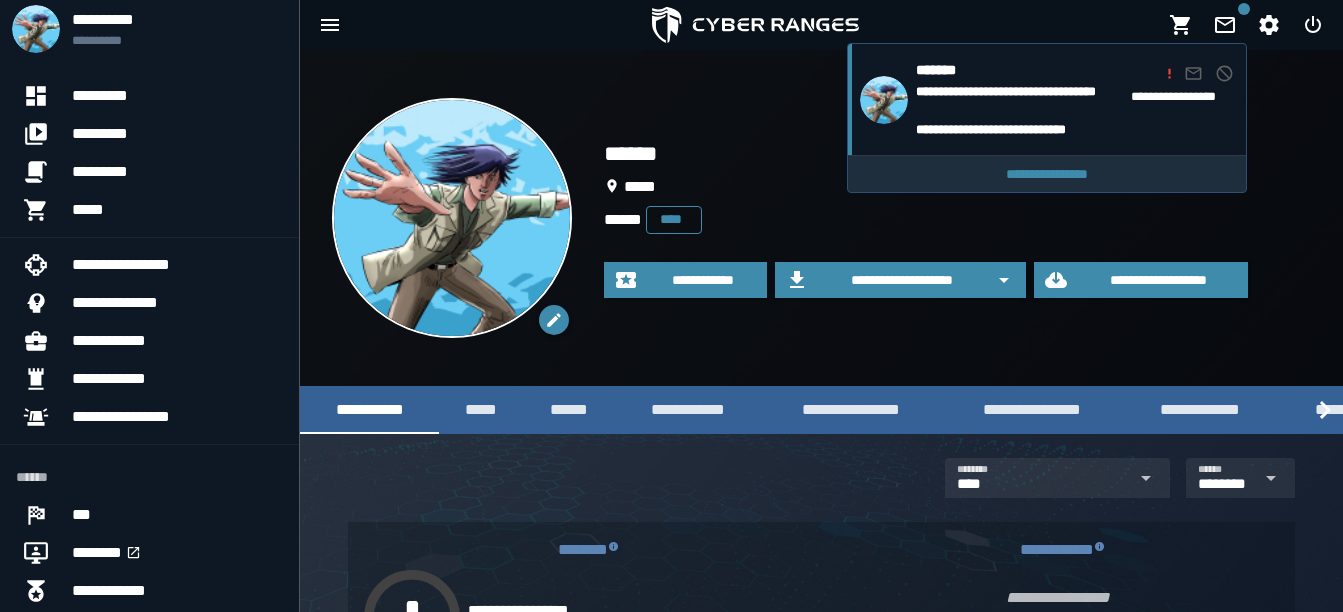 click on "**********" at bounding box center [1047, 174] 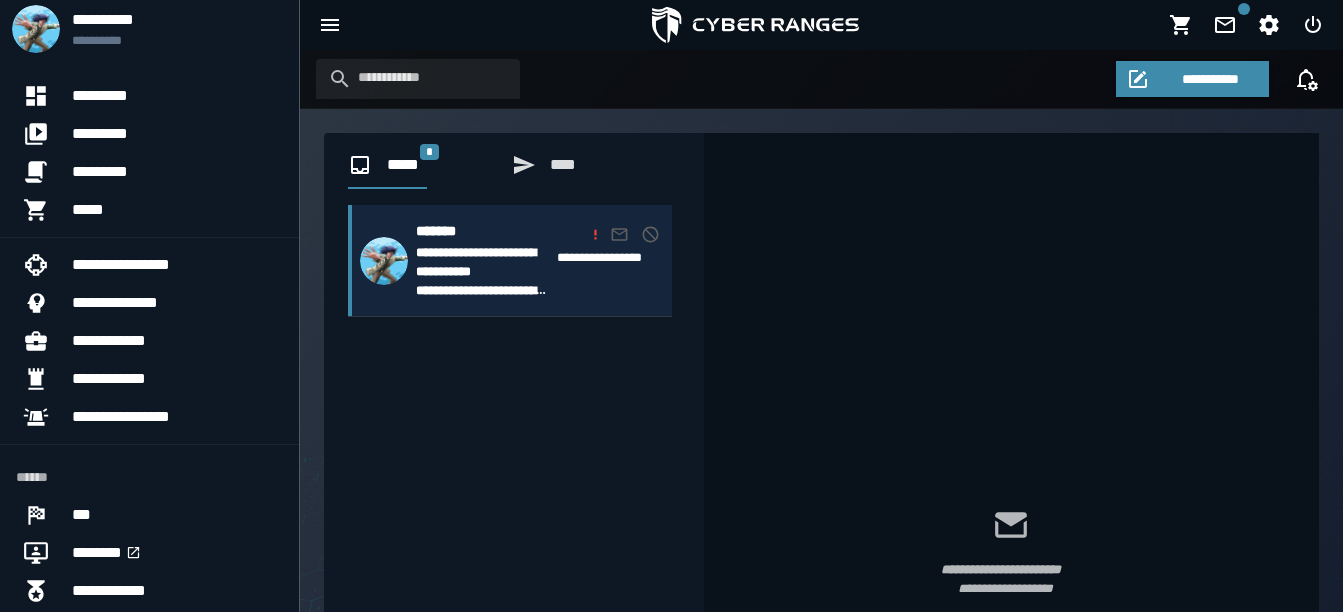 click on "**********" at bounding box center (610, 257) 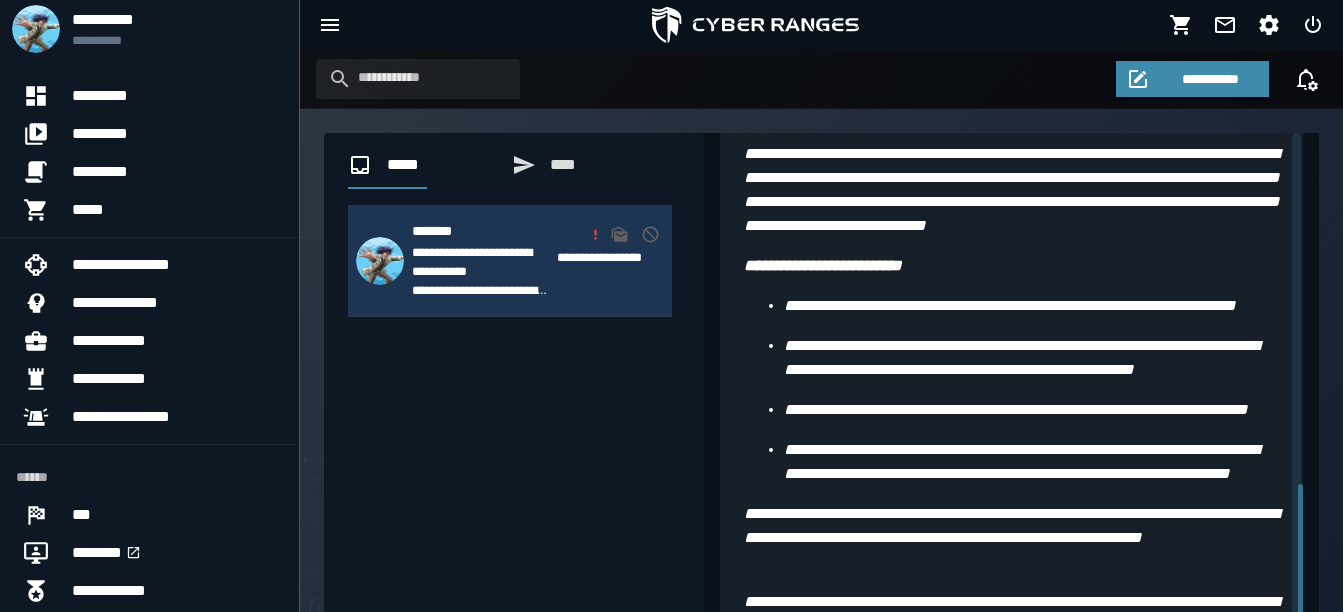 scroll, scrollTop: 597, scrollLeft: 0, axis: vertical 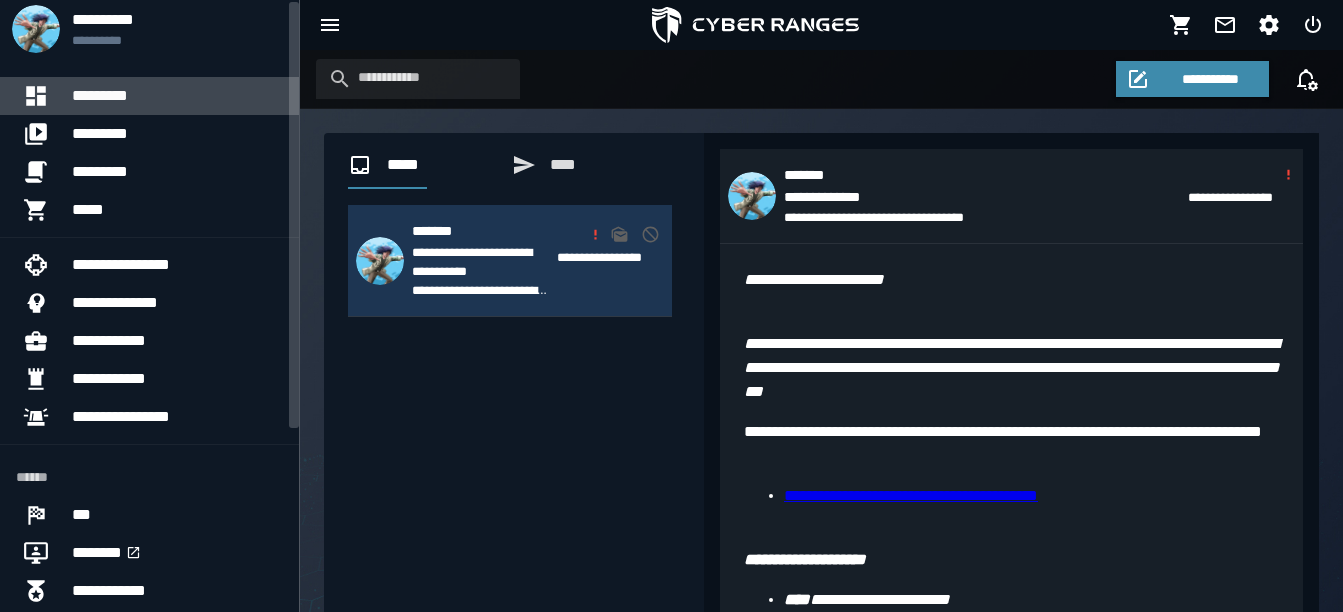 click on "*********" at bounding box center [177, 96] 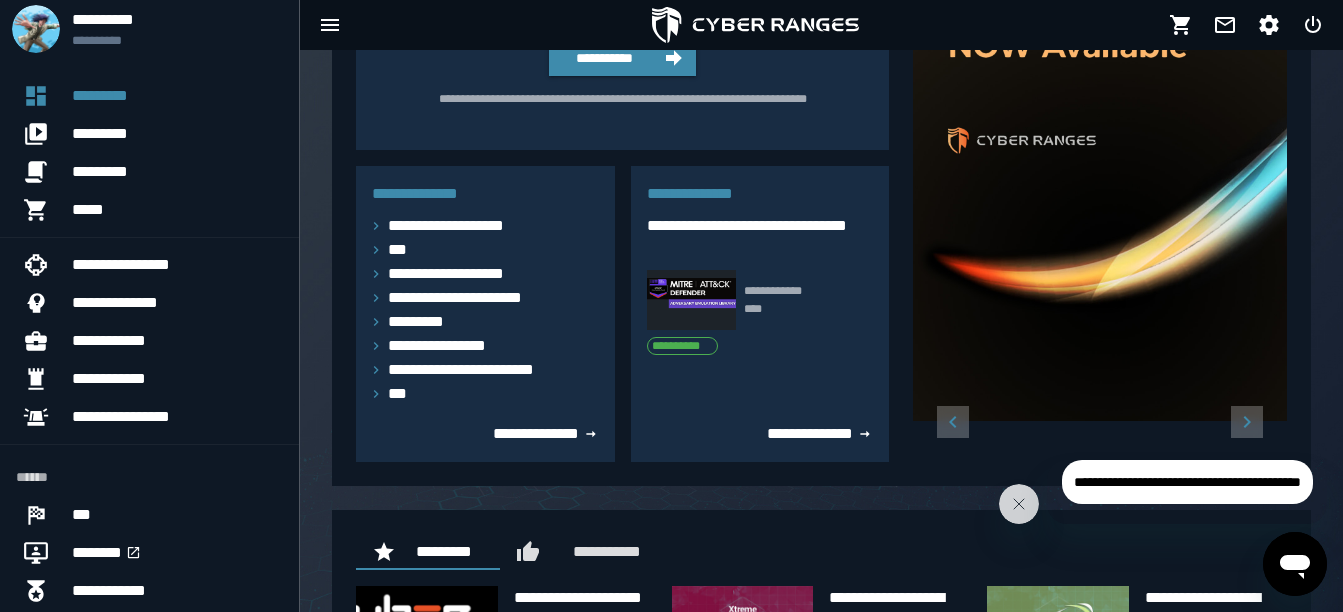scroll, scrollTop: 278, scrollLeft: 0, axis: vertical 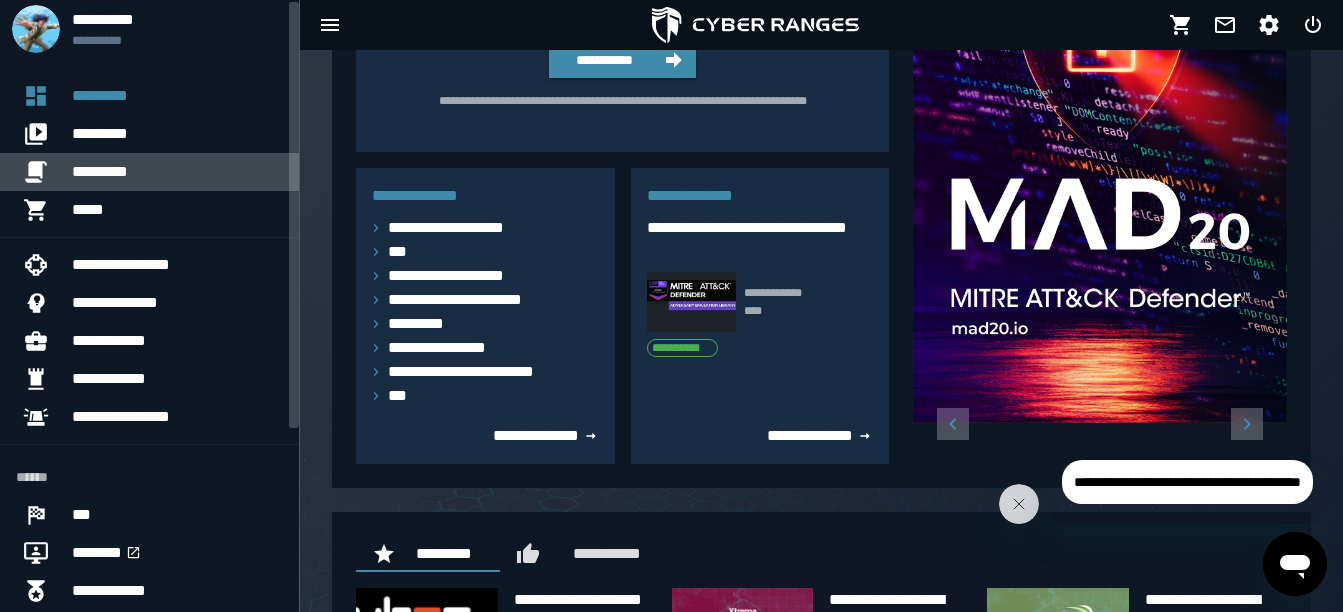 click on "*********" at bounding box center [177, 172] 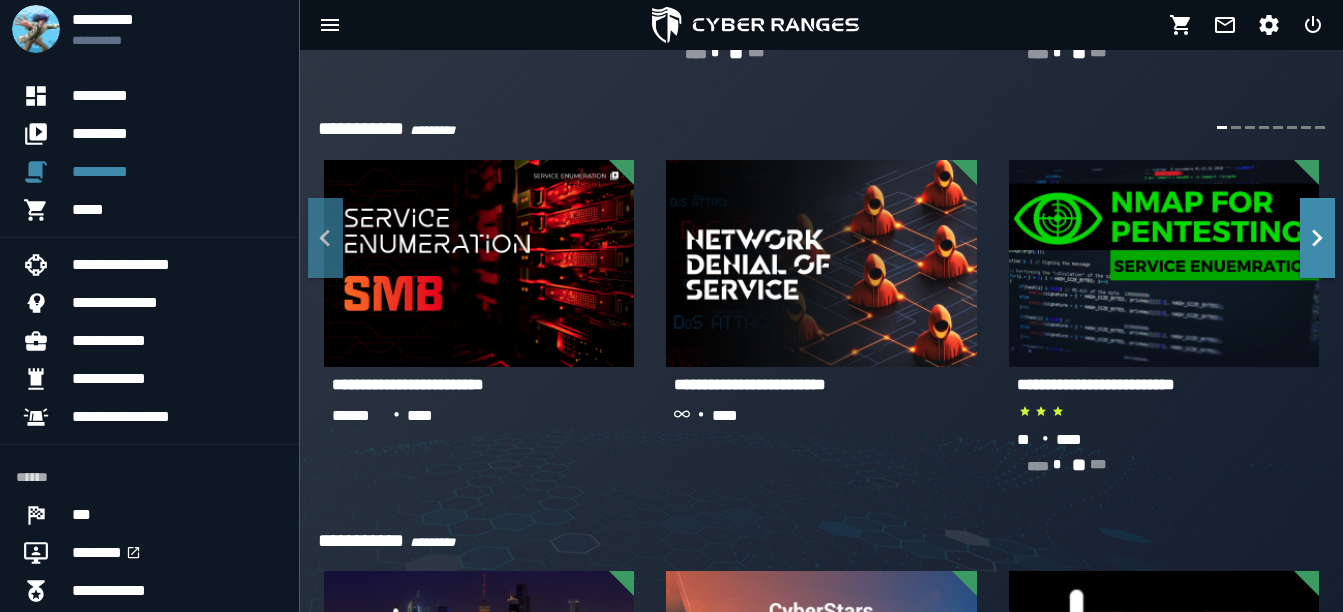 scroll, scrollTop: 2079, scrollLeft: 0, axis: vertical 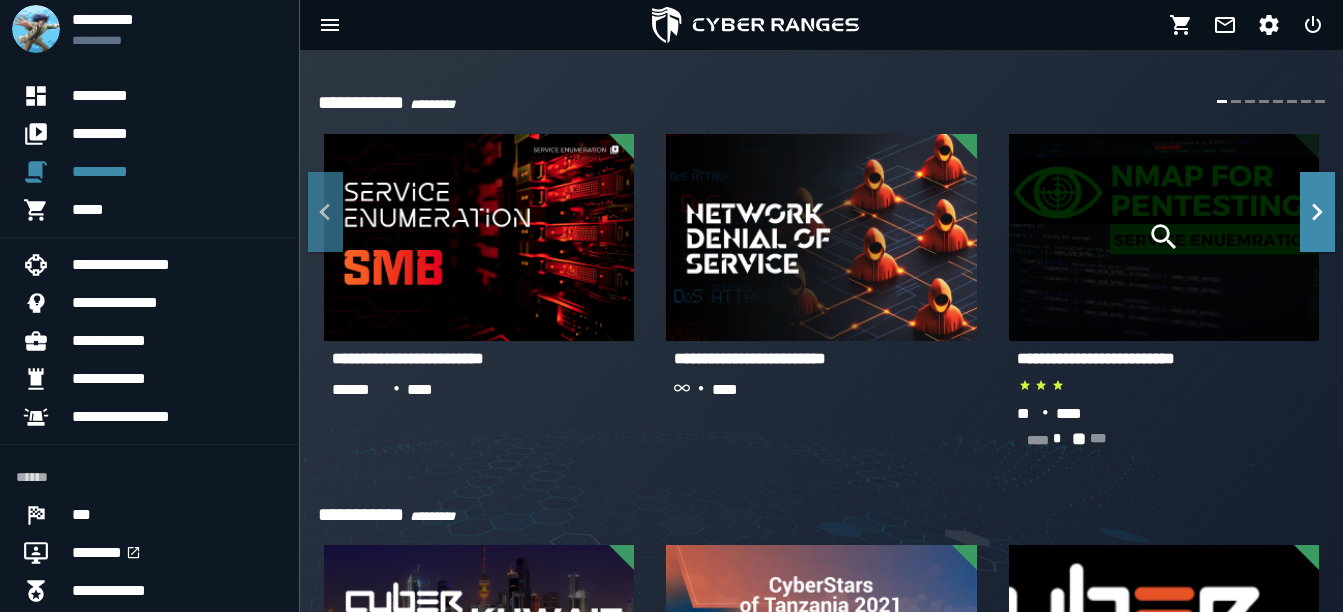 click 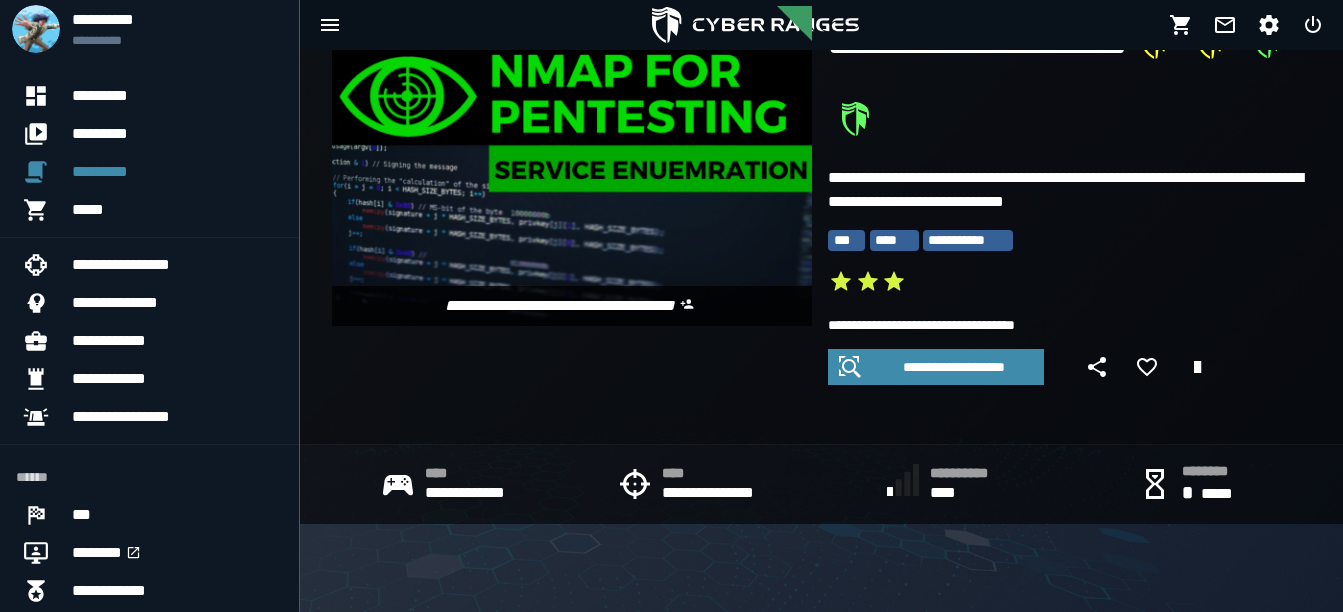 scroll, scrollTop: 118, scrollLeft: 0, axis: vertical 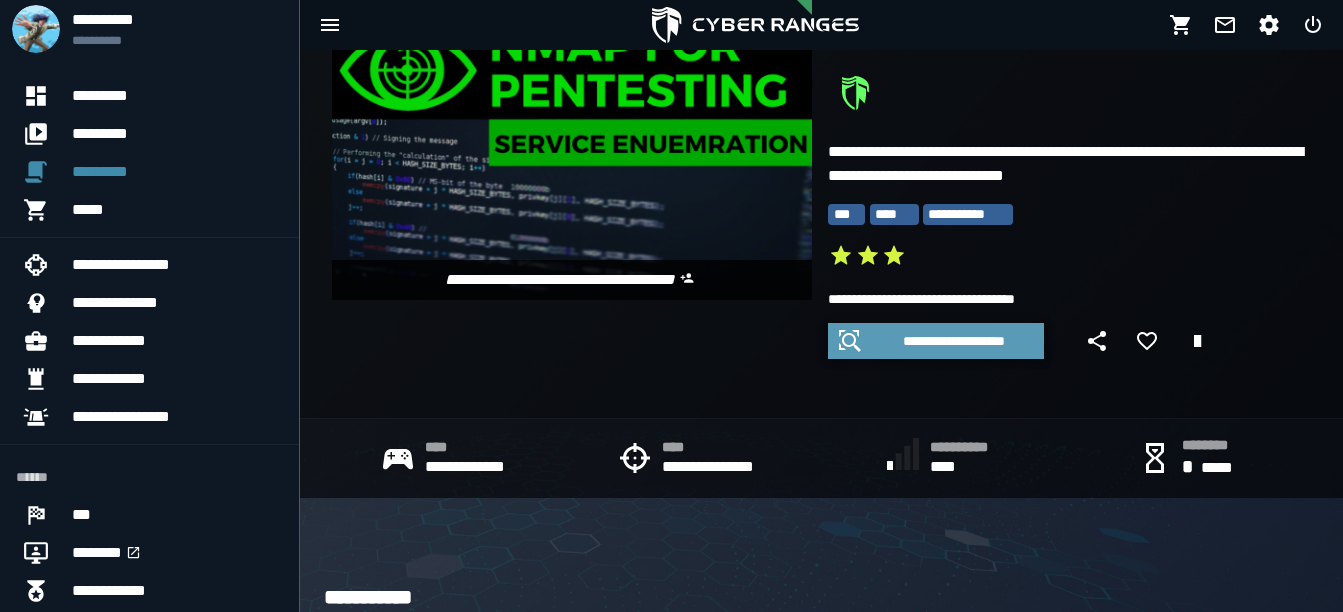 click on "**********" at bounding box center [954, 341] 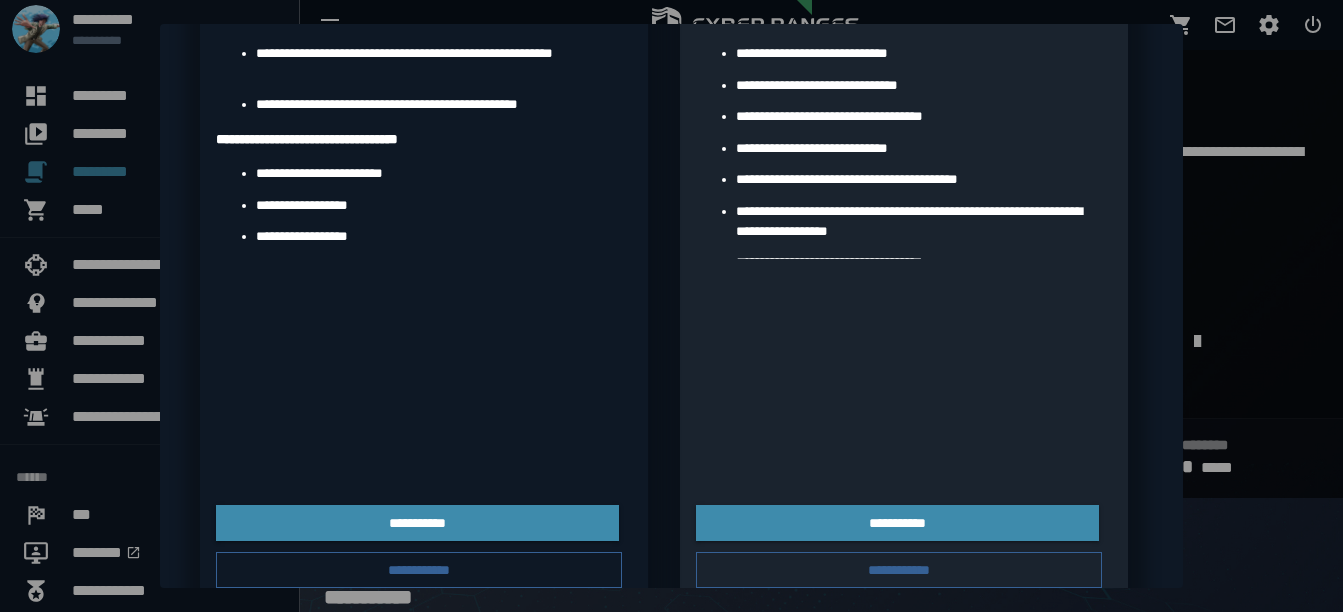 scroll, scrollTop: 455, scrollLeft: 0, axis: vertical 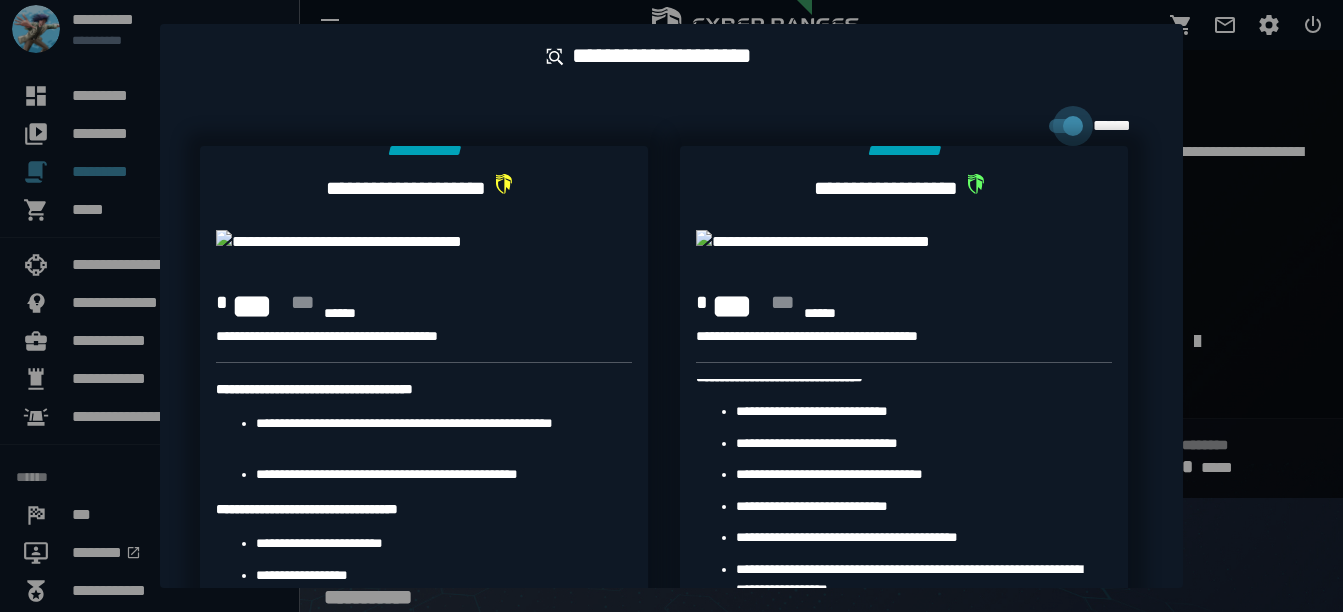 click at bounding box center (671, 306) 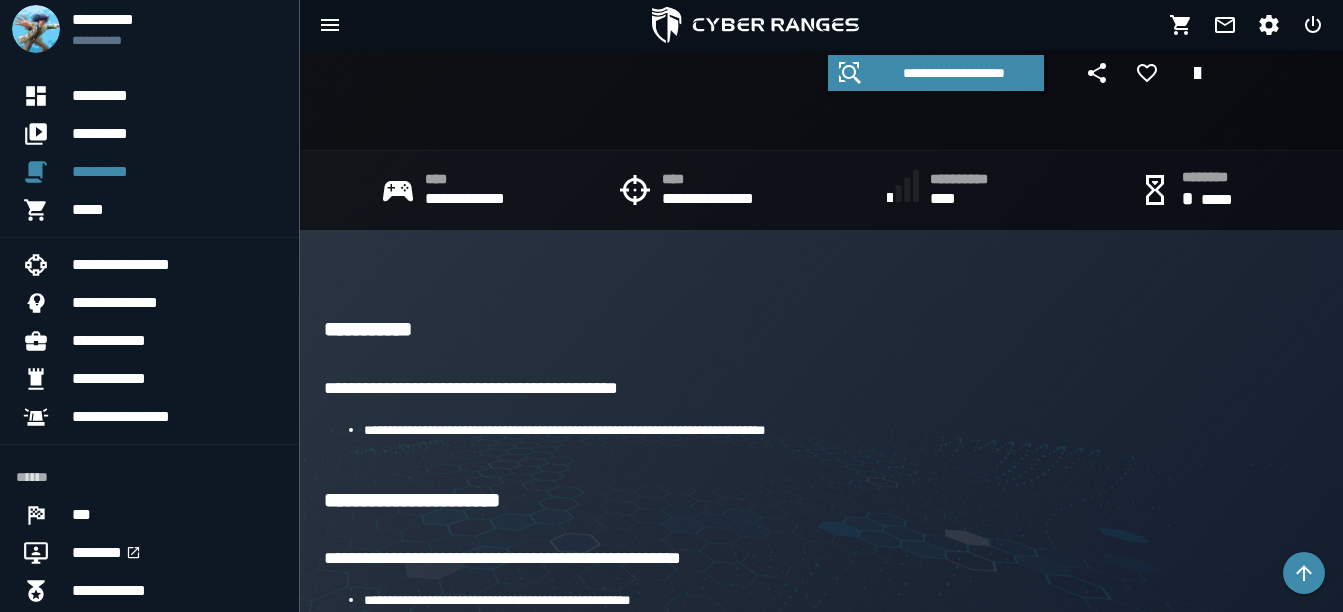 scroll, scrollTop: 0, scrollLeft: 0, axis: both 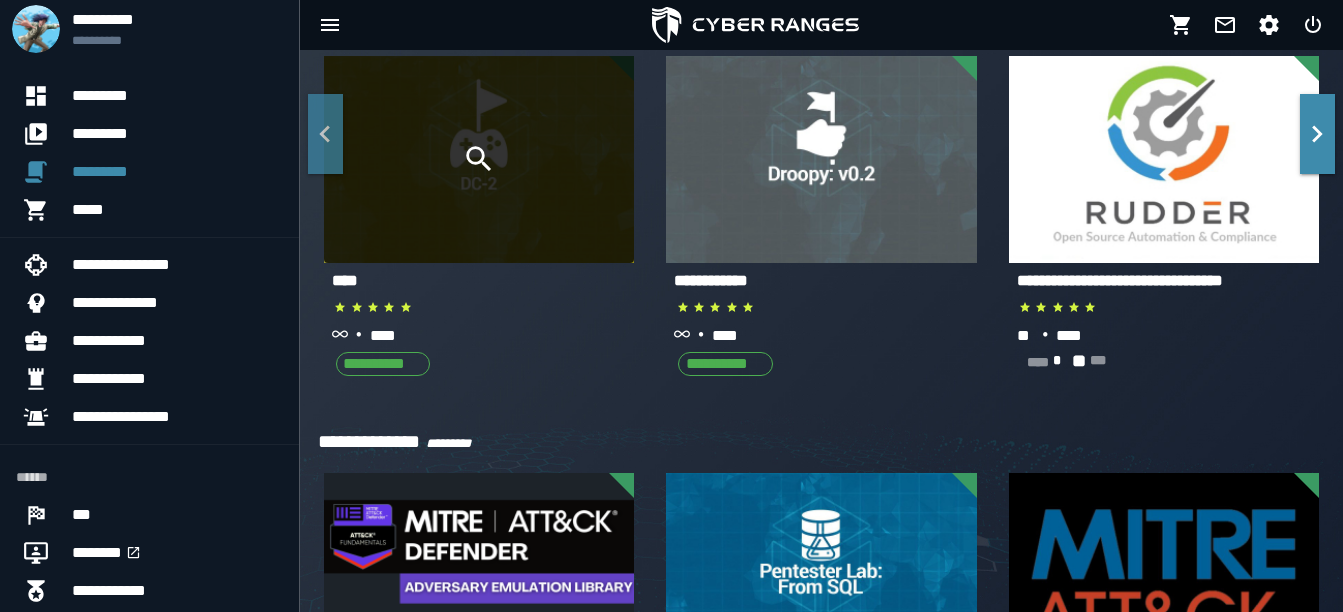 click 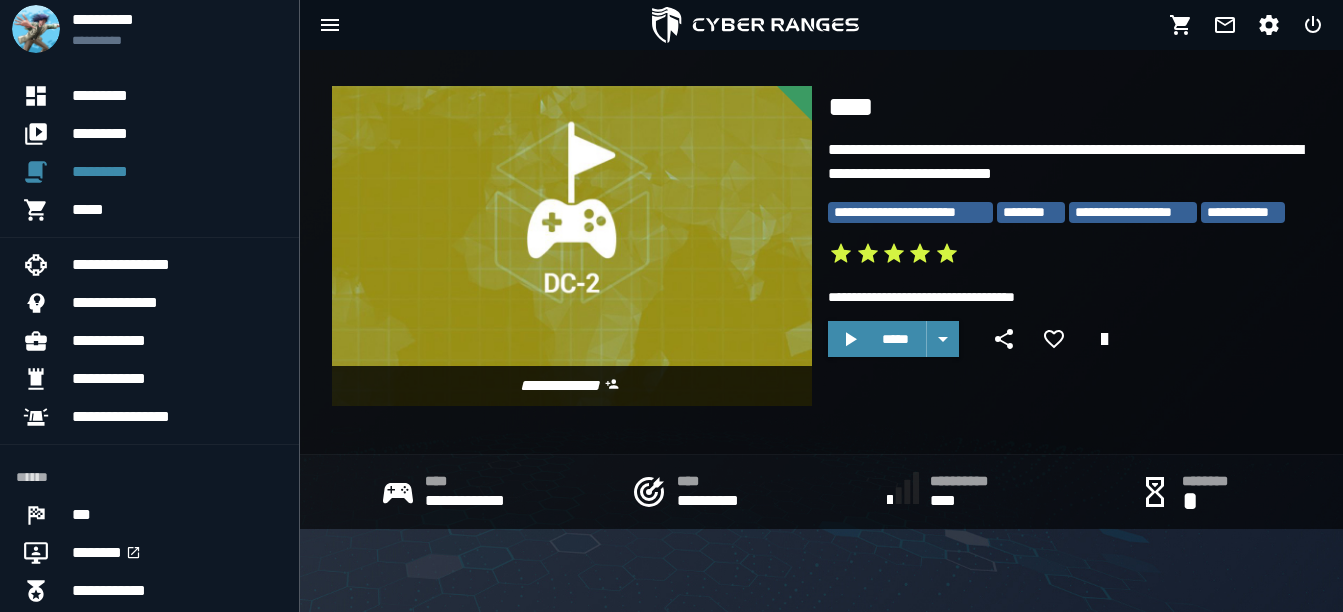 scroll, scrollTop: 14, scrollLeft: 0, axis: vertical 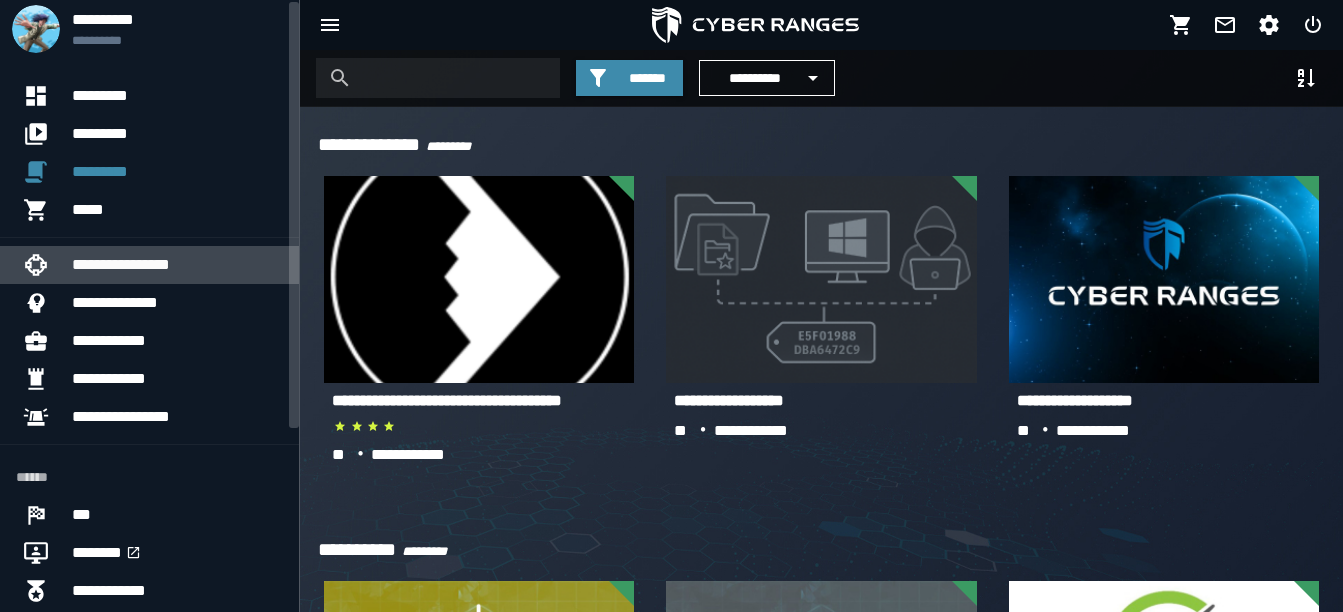 click on "**********" at bounding box center [177, 265] 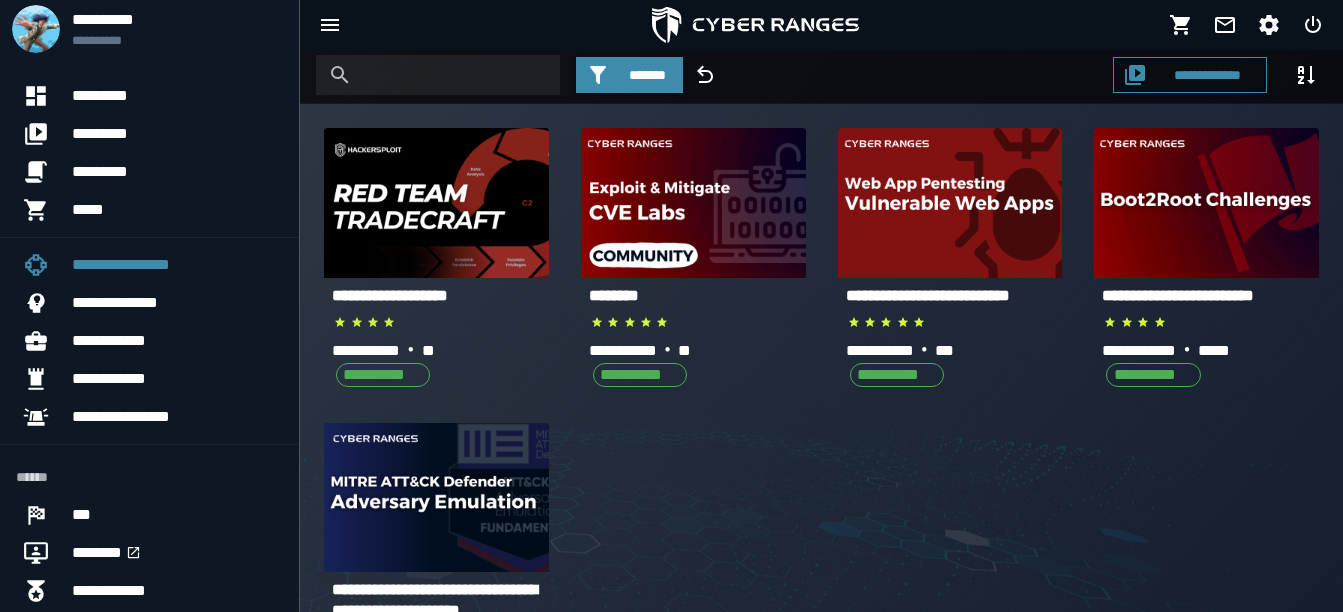 scroll, scrollTop: 0, scrollLeft: 0, axis: both 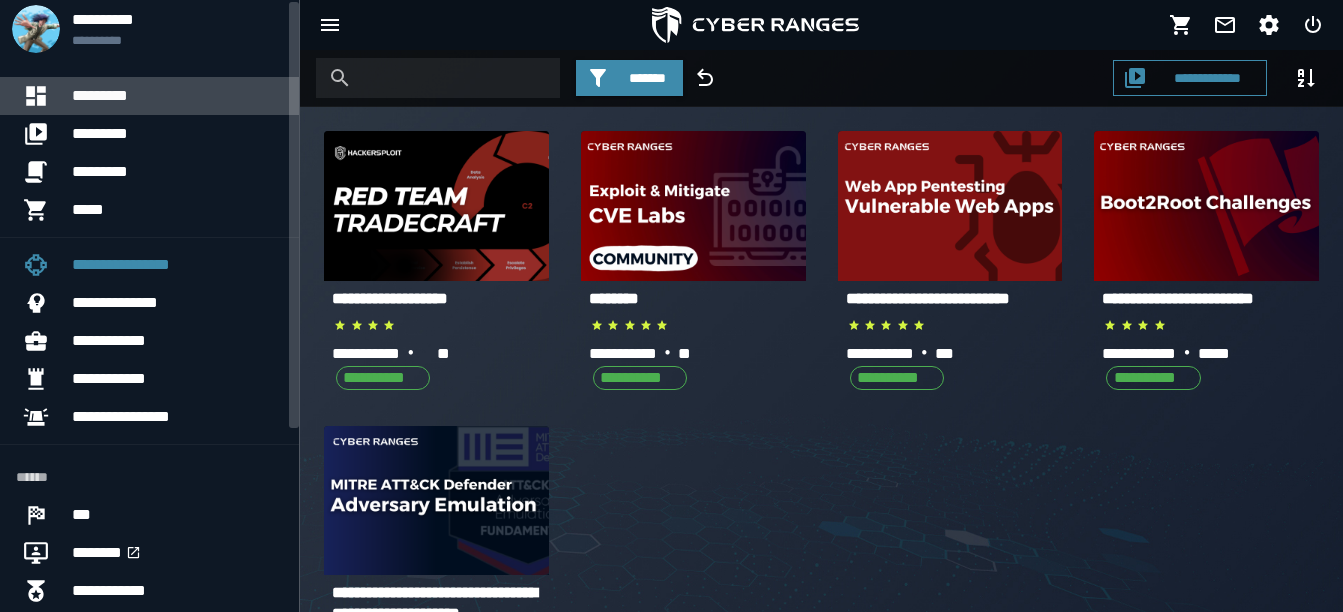 click on "*********" at bounding box center (177, 96) 